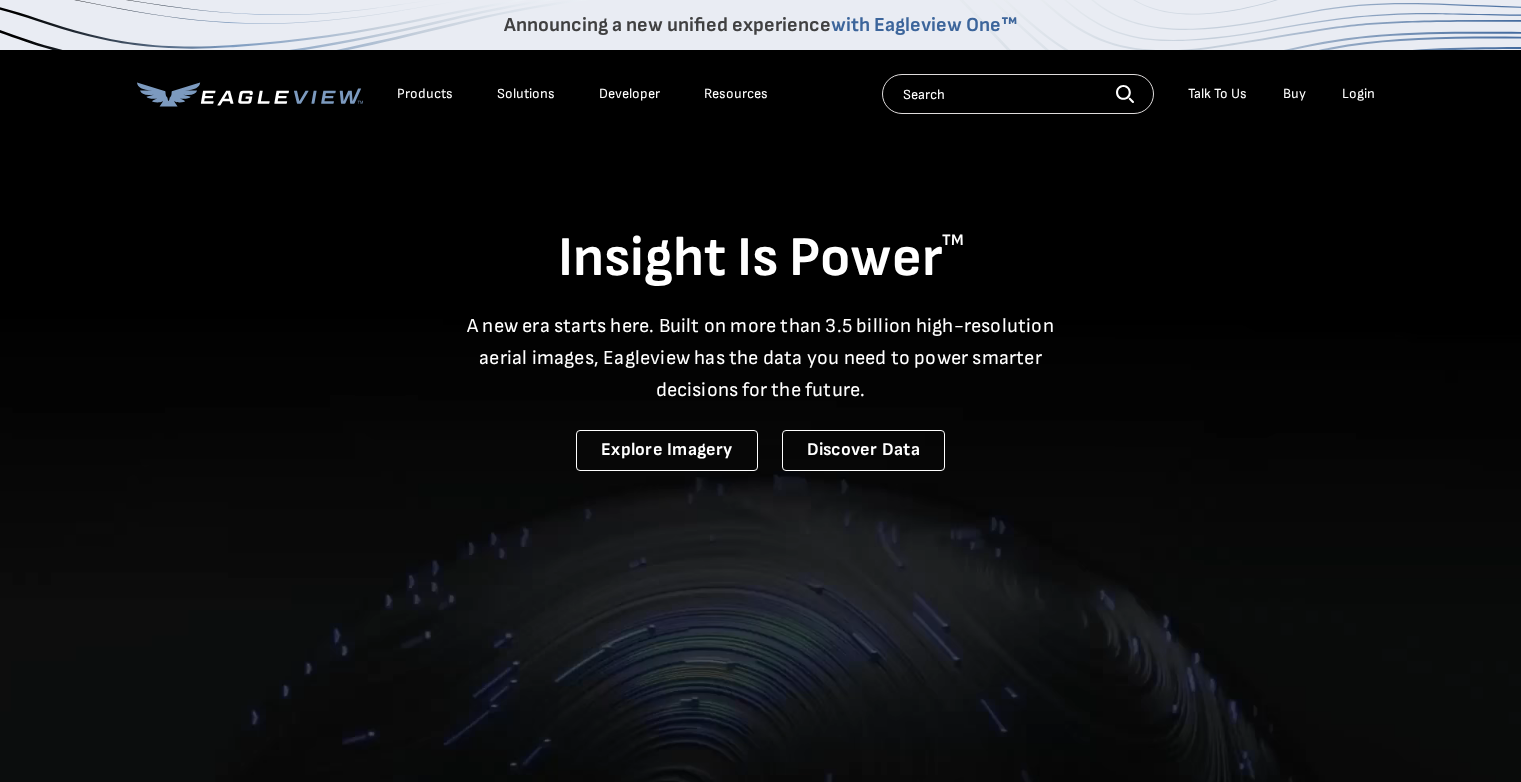 scroll, scrollTop: 0, scrollLeft: 0, axis: both 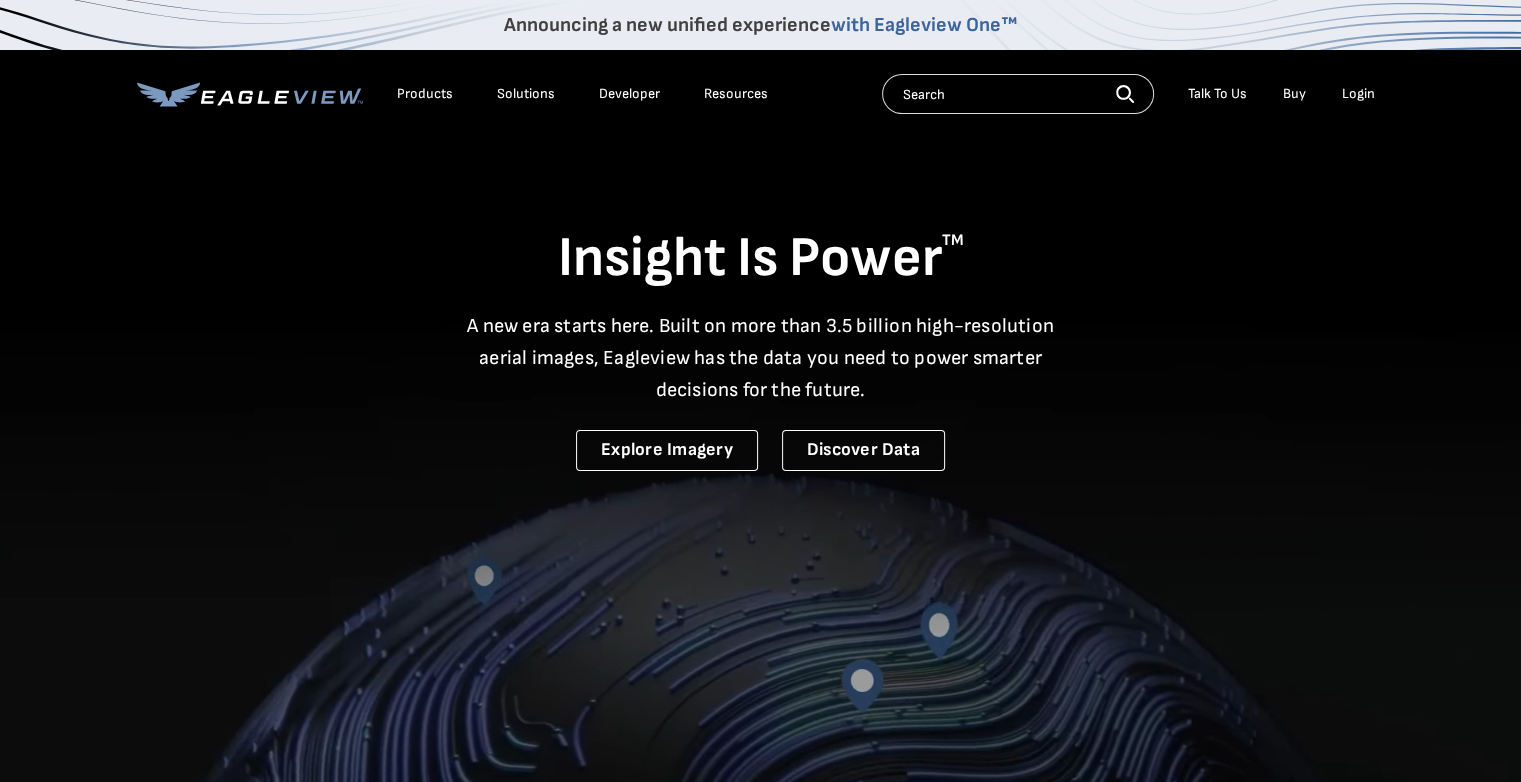 click on "Login" at bounding box center [1358, 94] 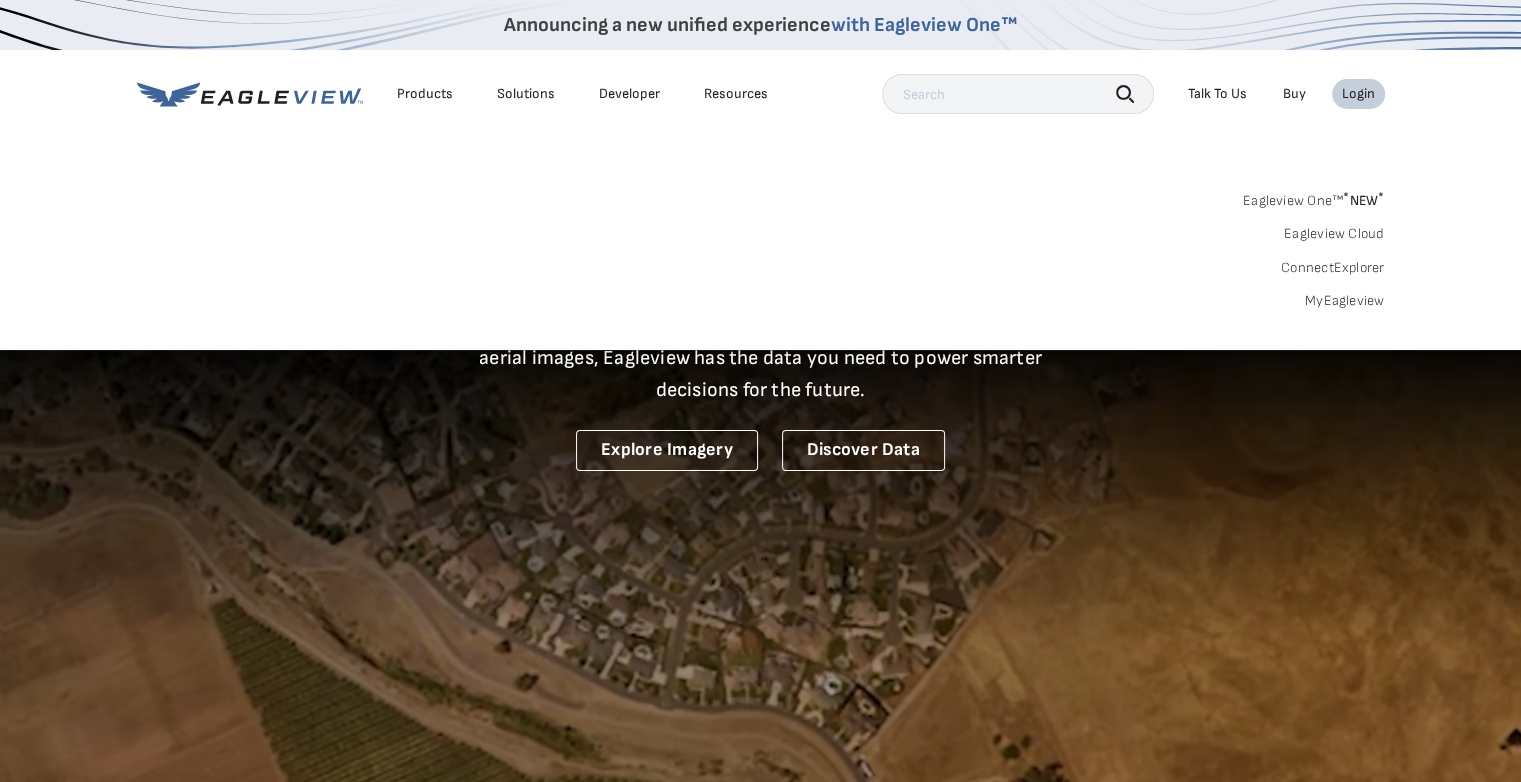 scroll, scrollTop: 0, scrollLeft: 0, axis: both 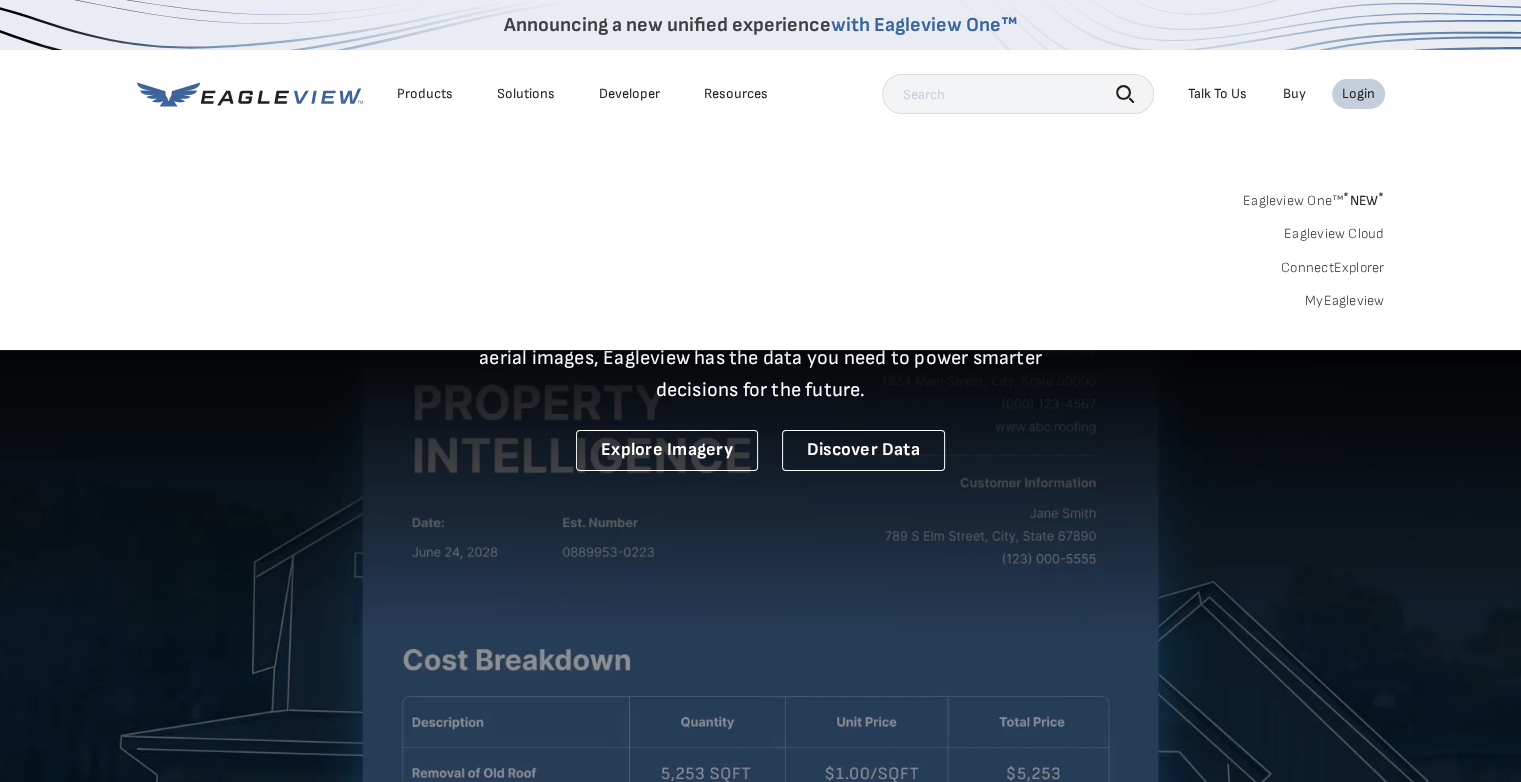 click on "MyEagleview" at bounding box center [1345, 301] 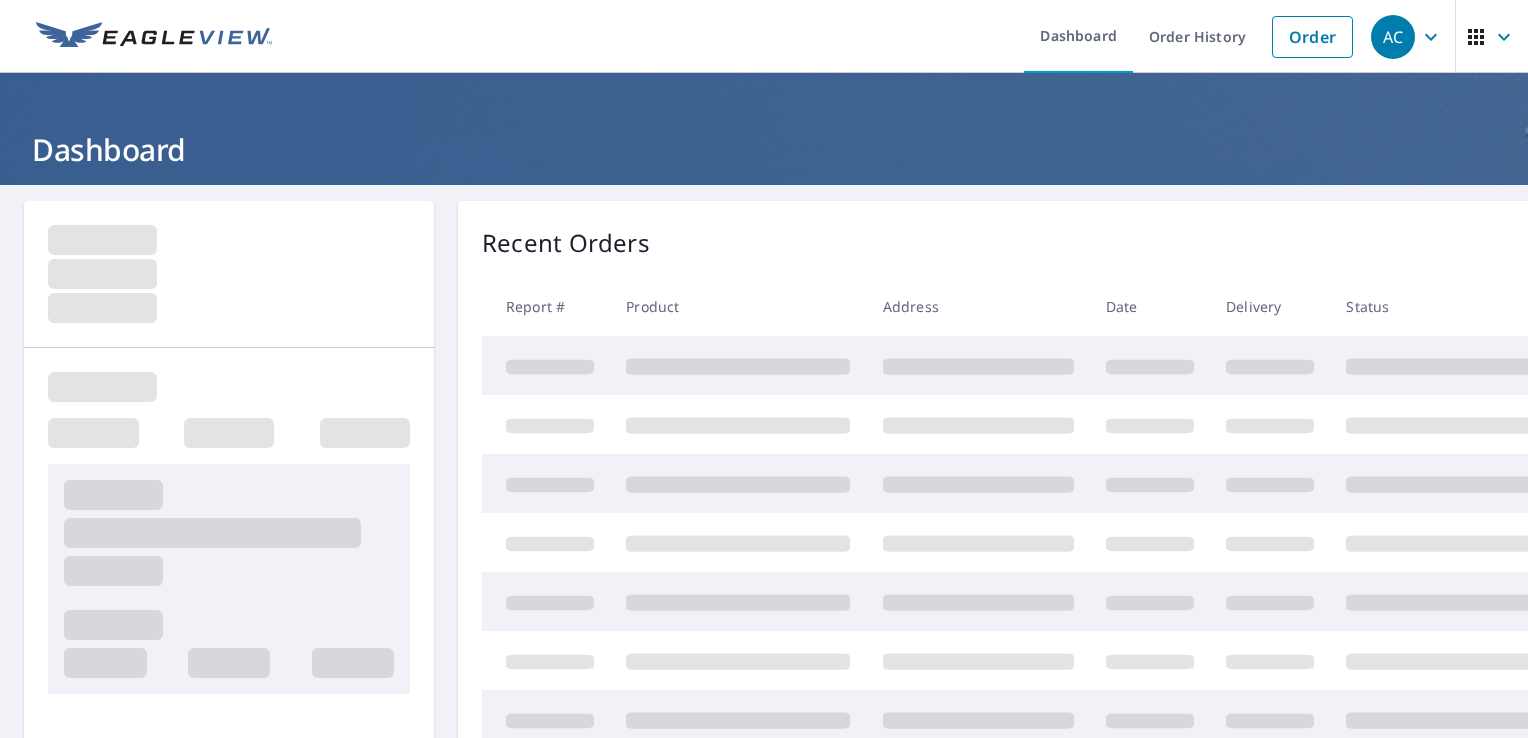 scroll, scrollTop: 0, scrollLeft: 0, axis: both 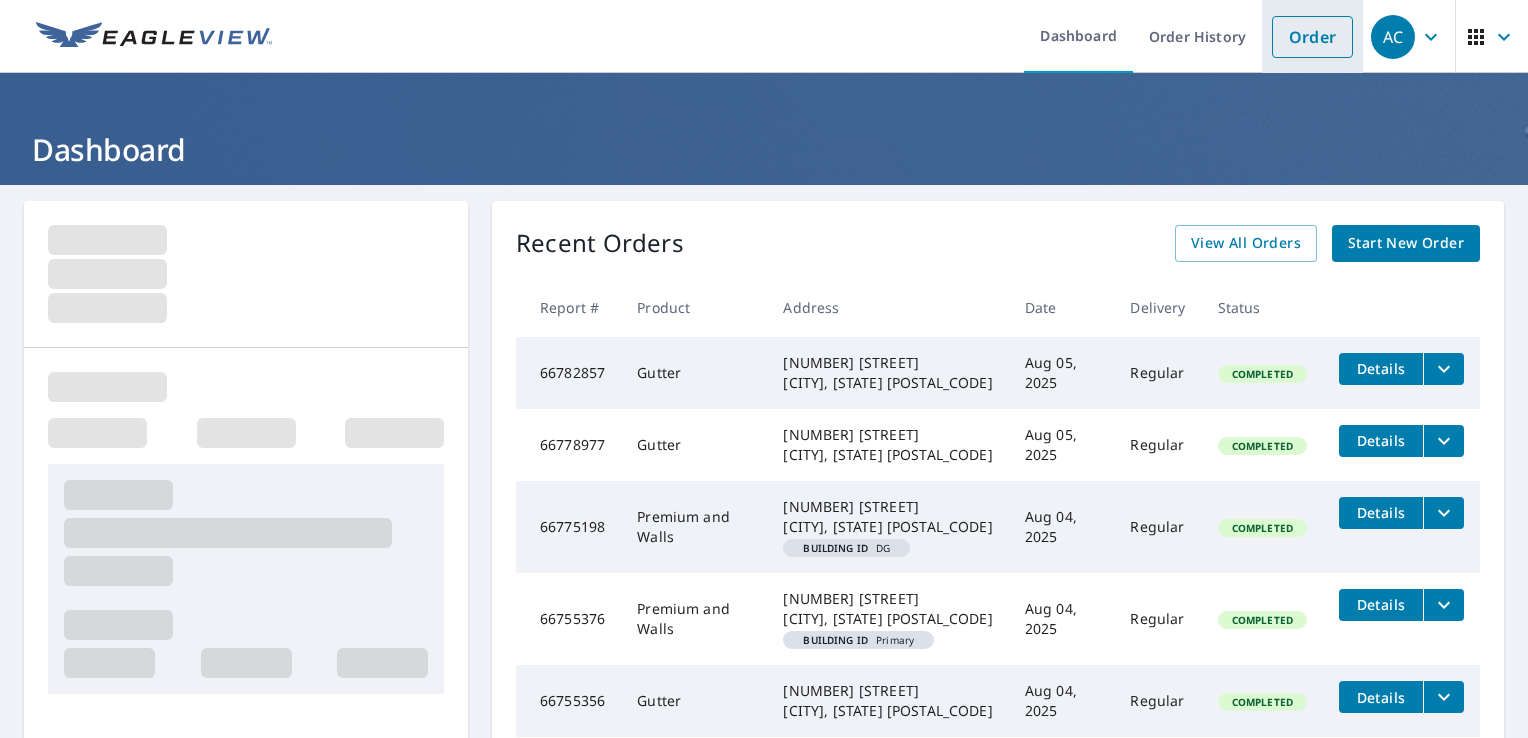 click on "Order" at bounding box center [1312, 37] 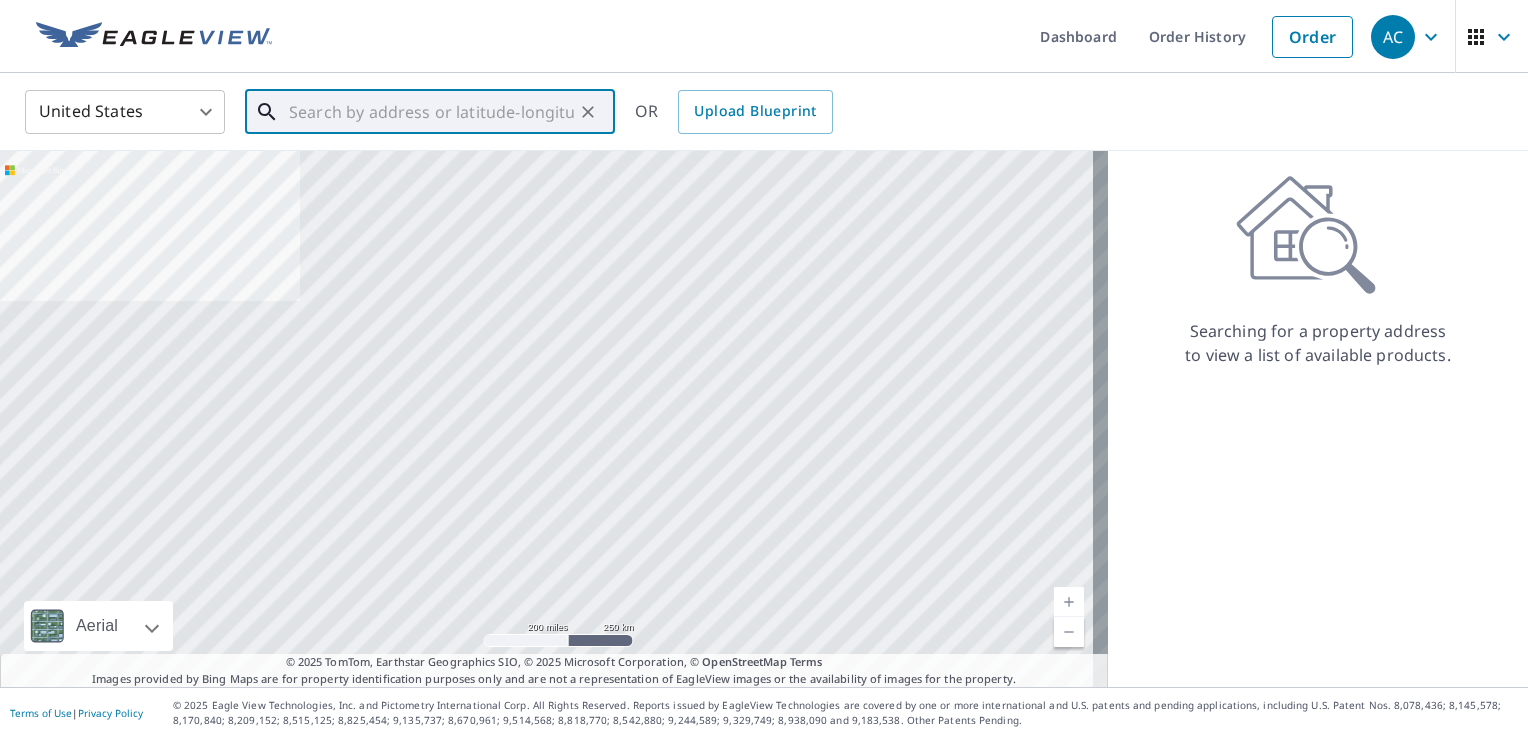click at bounding box center (431, 112) 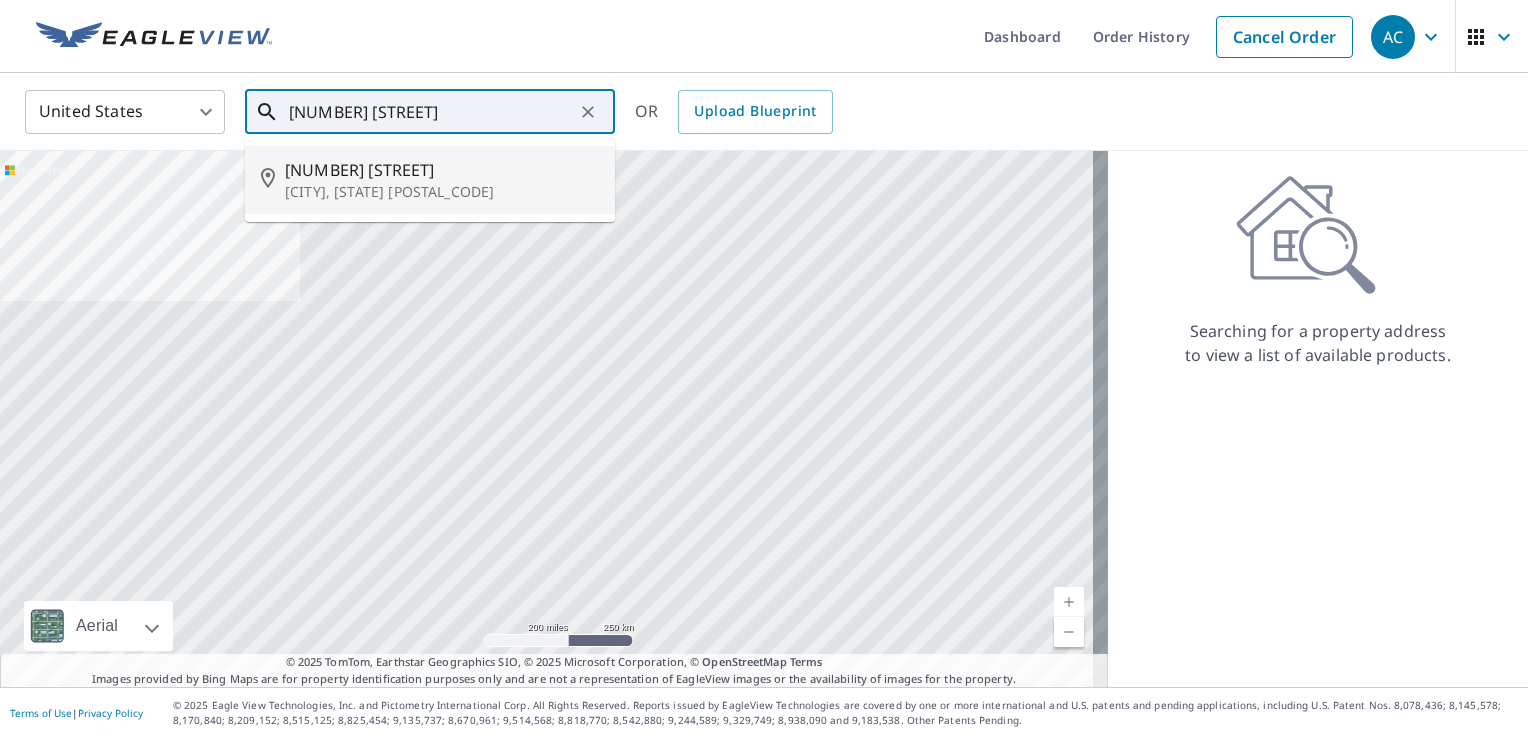 click on "[NUMBER] [STREET]" at bounding box center (442, 170) 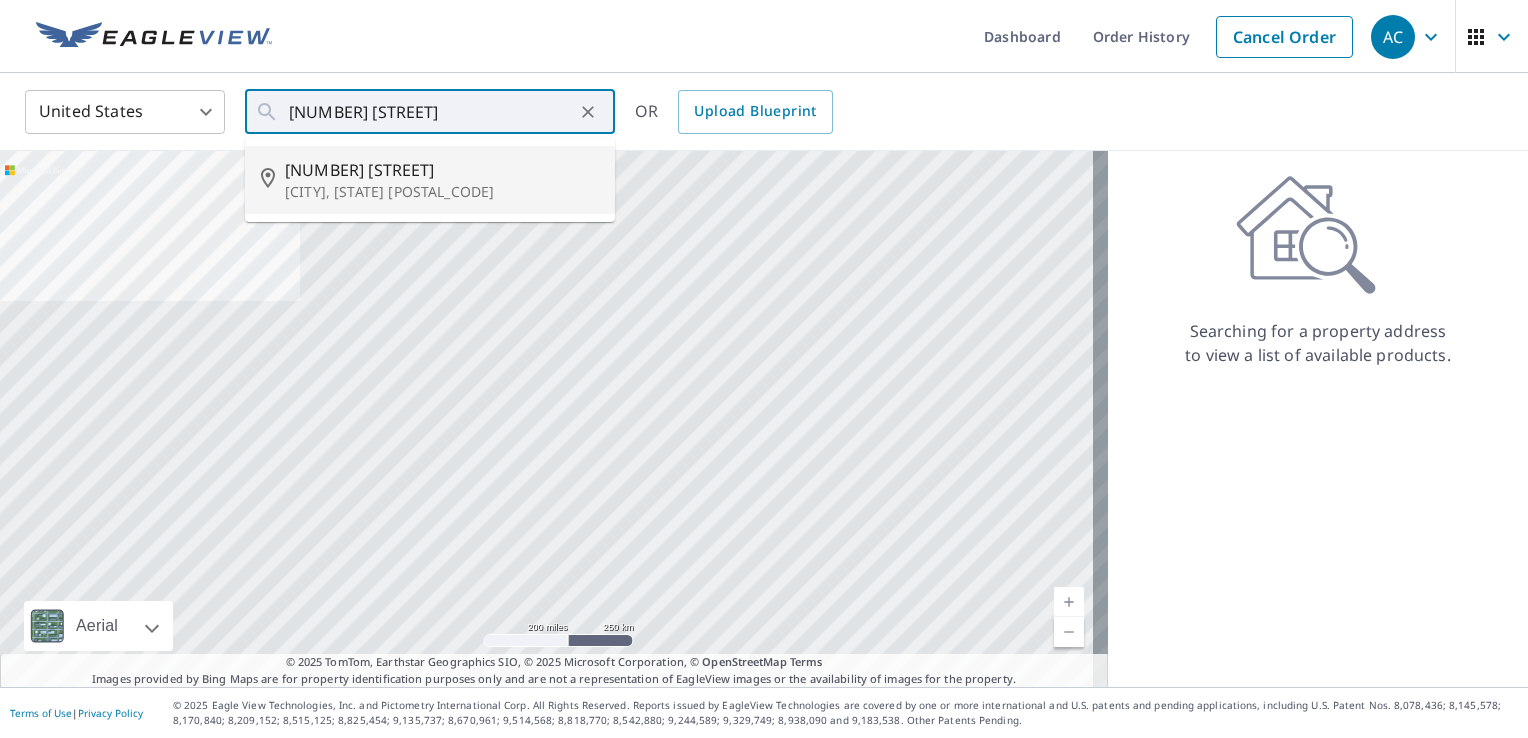 type on "[NUMBER] [STREET] [CITY], [STATE] [POSTAL_CODE]" 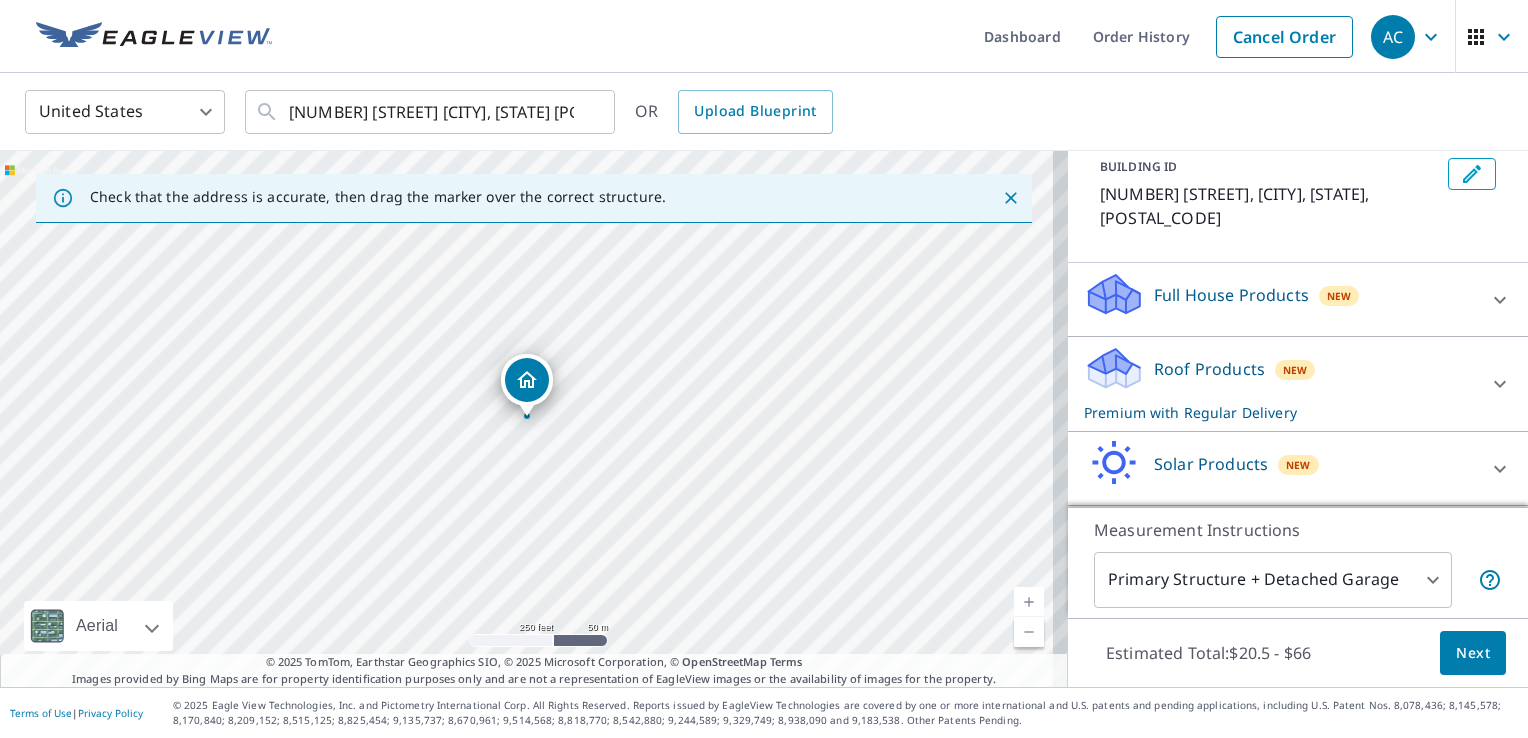 scroll, scrollTop: 166, scrollLeft: 0, axis: vertical 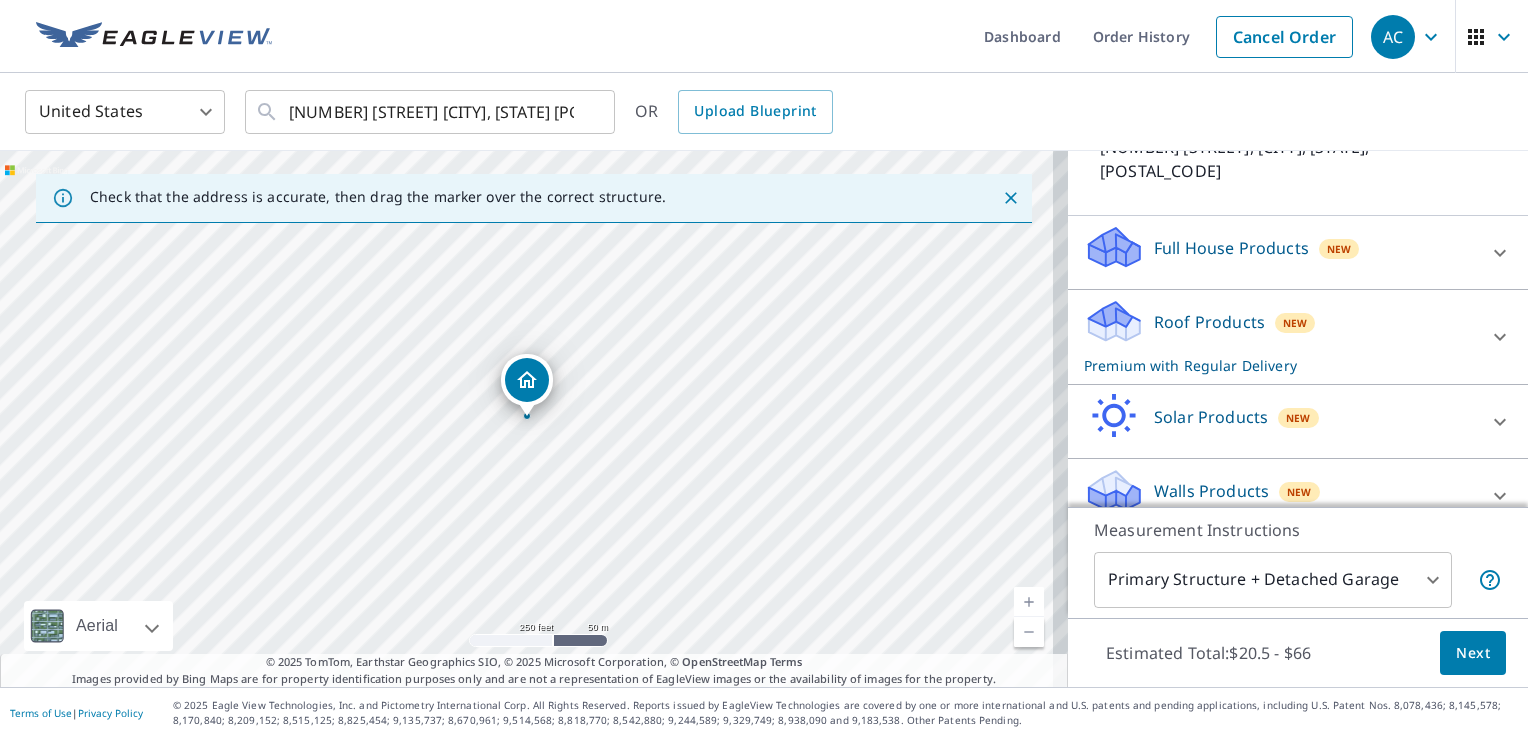 click on "Roof Products" at bounding box center (1209, 322) 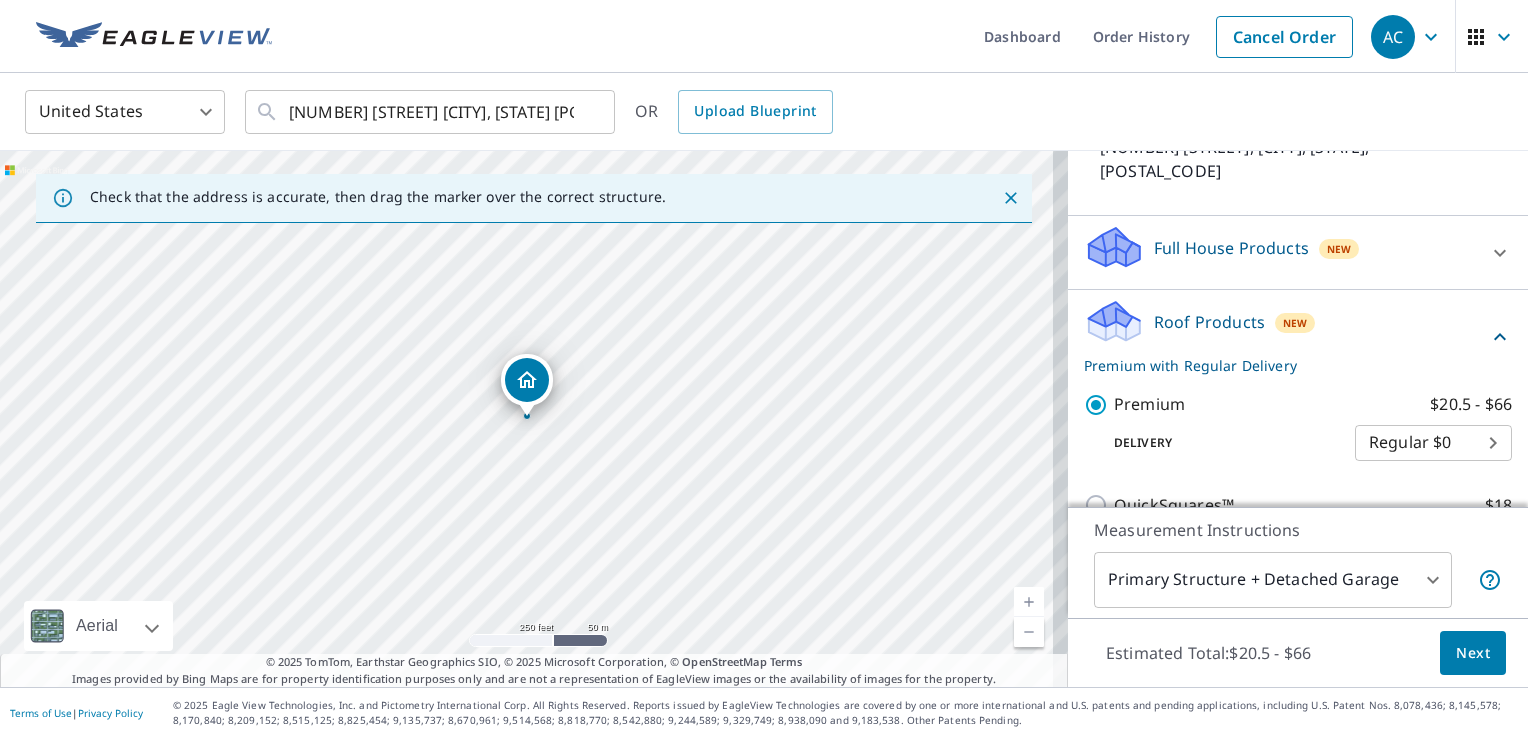 scroll, scrollTop: 436, scrollLeft: 0, axis: vertical 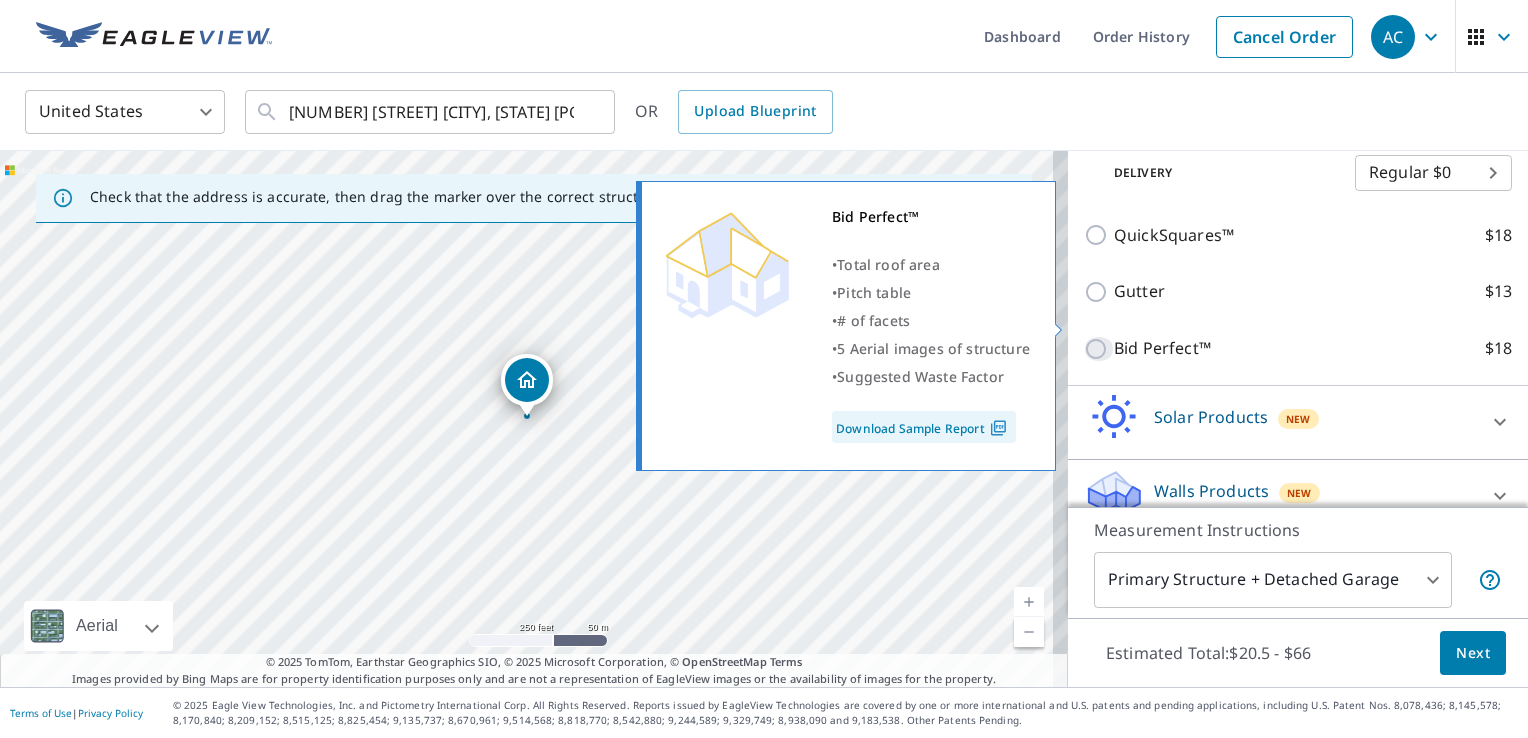 click on "Bid Perfect™ $18" at bounding box center [1099, 349] 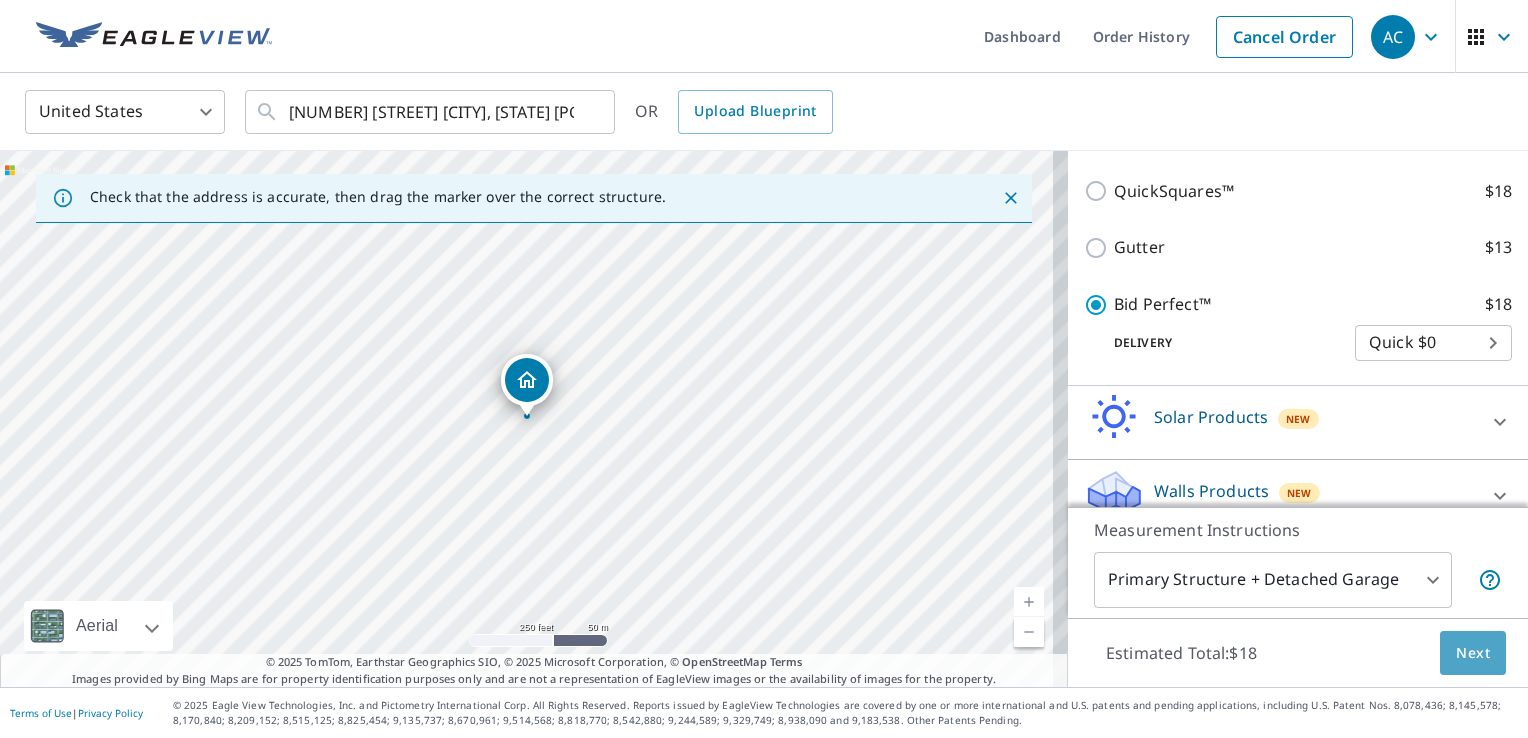 click on "Next" at bounding box center (1473, 653) 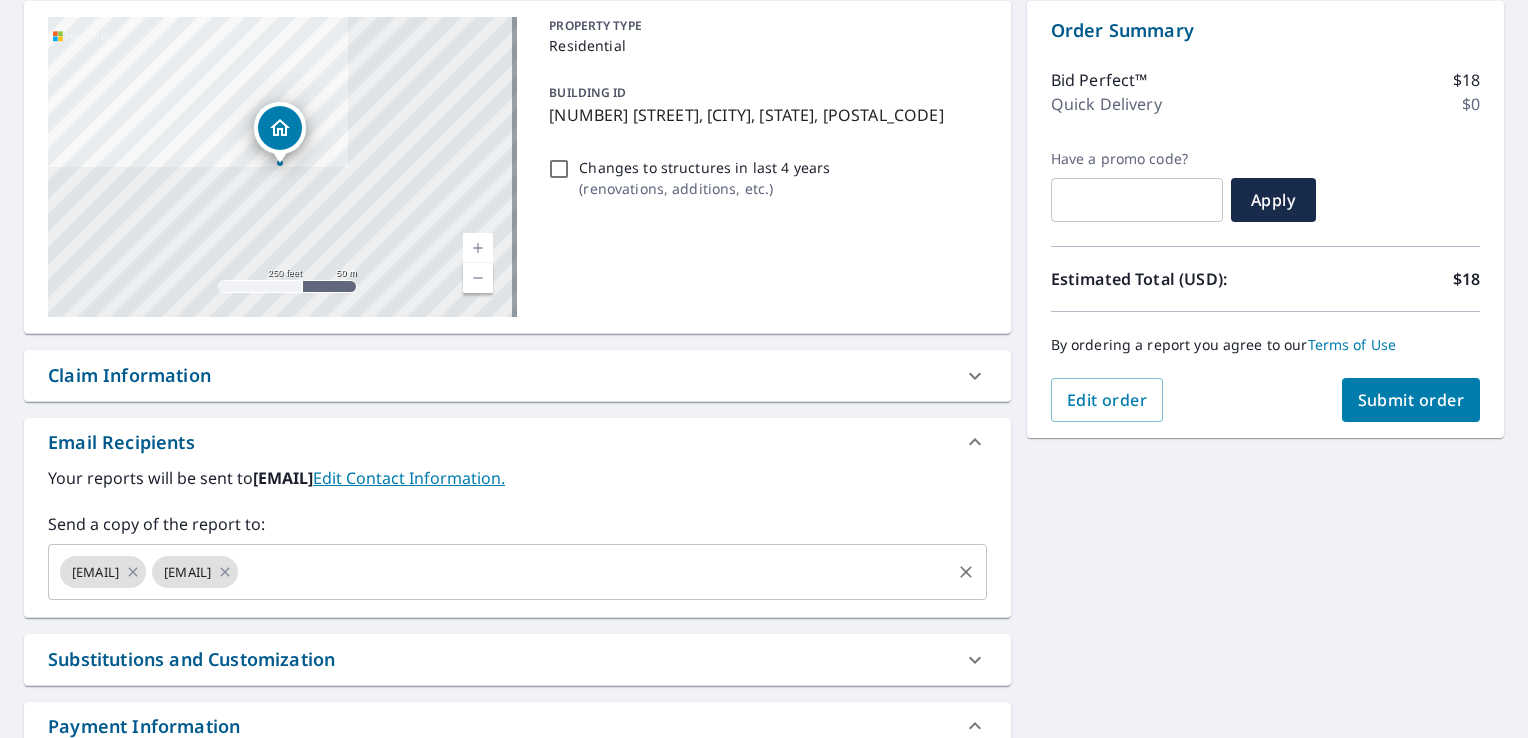 scroll, scrollTop: 300, scrollLeft: 0, axis: vertical 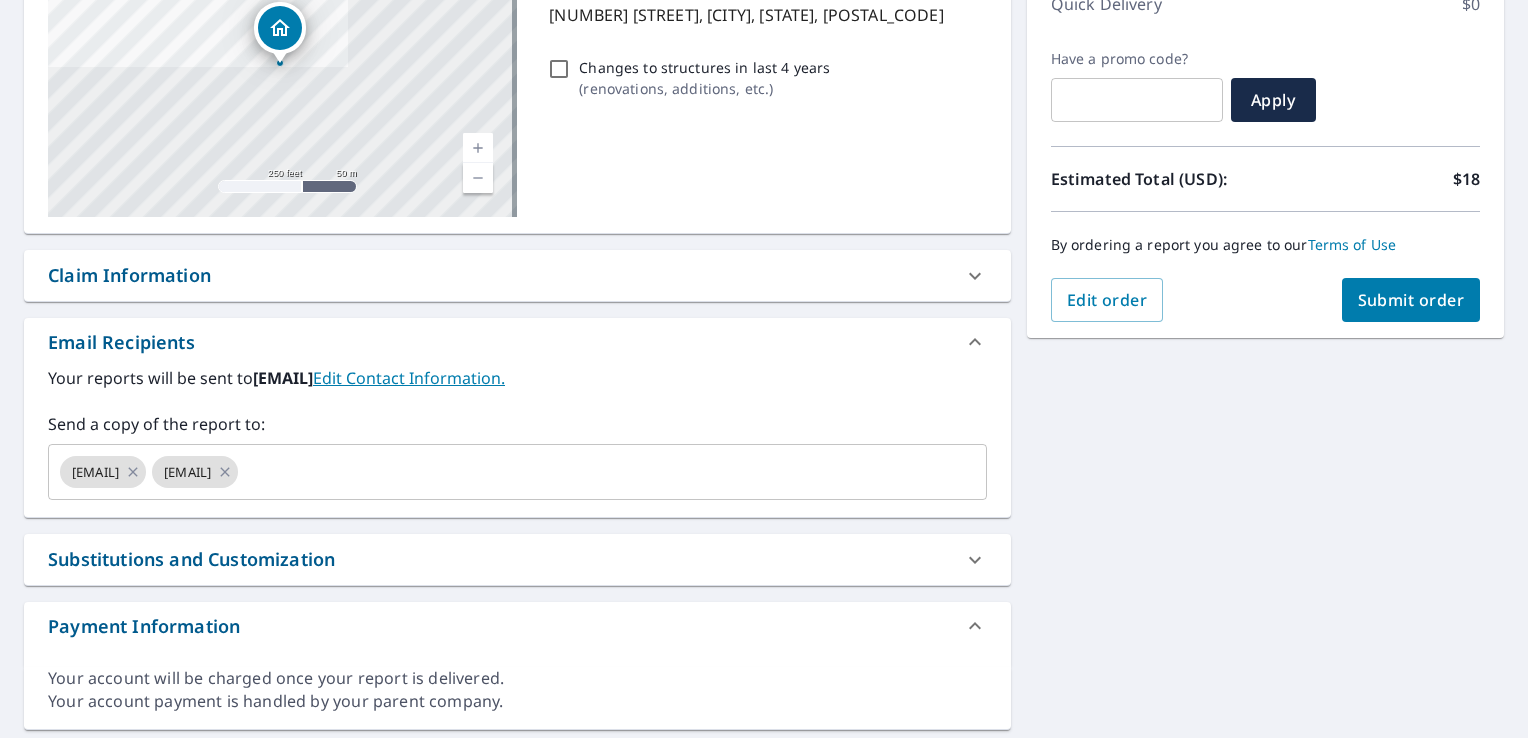 click on "Claim Information" at bounding box center (129, 275) 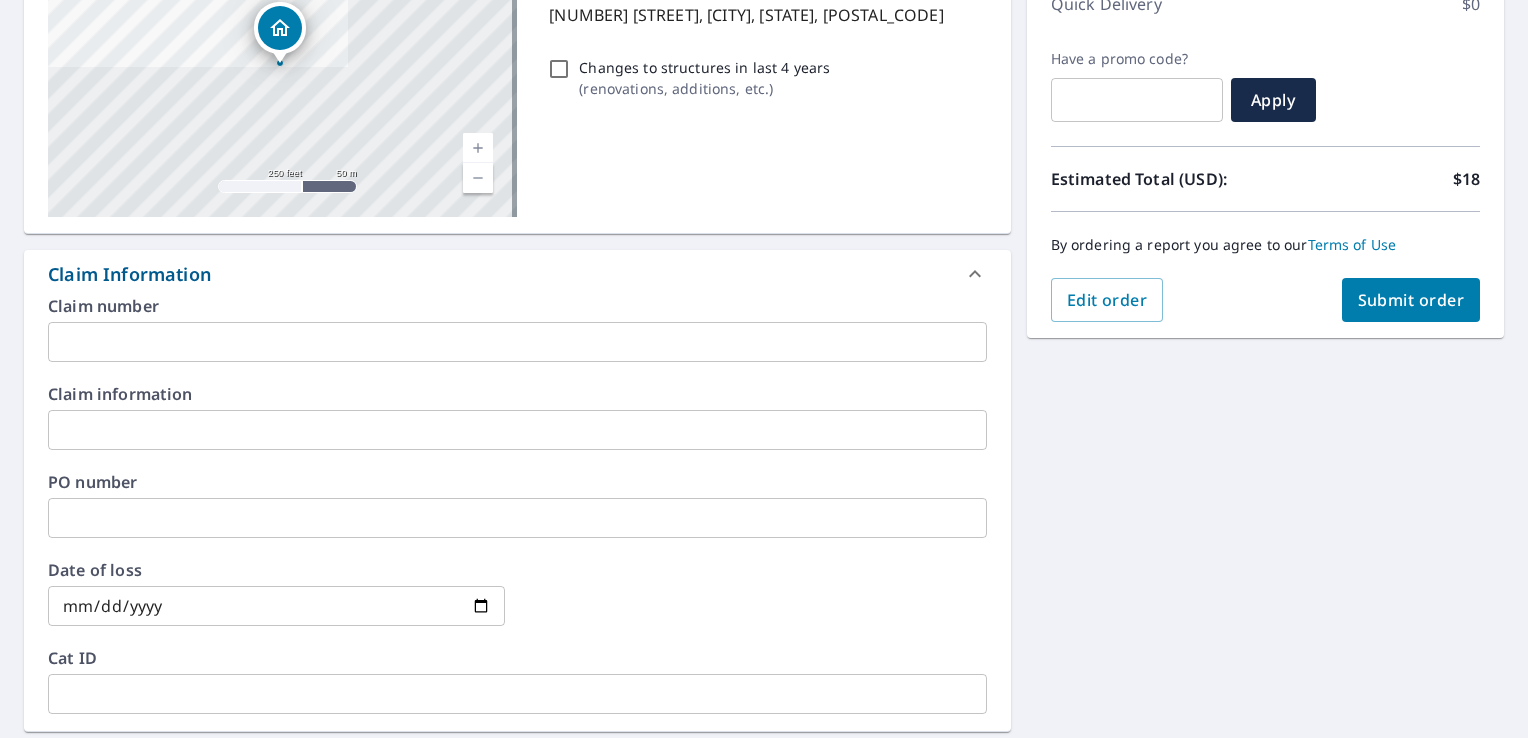 click at bounding box center [517, 430] 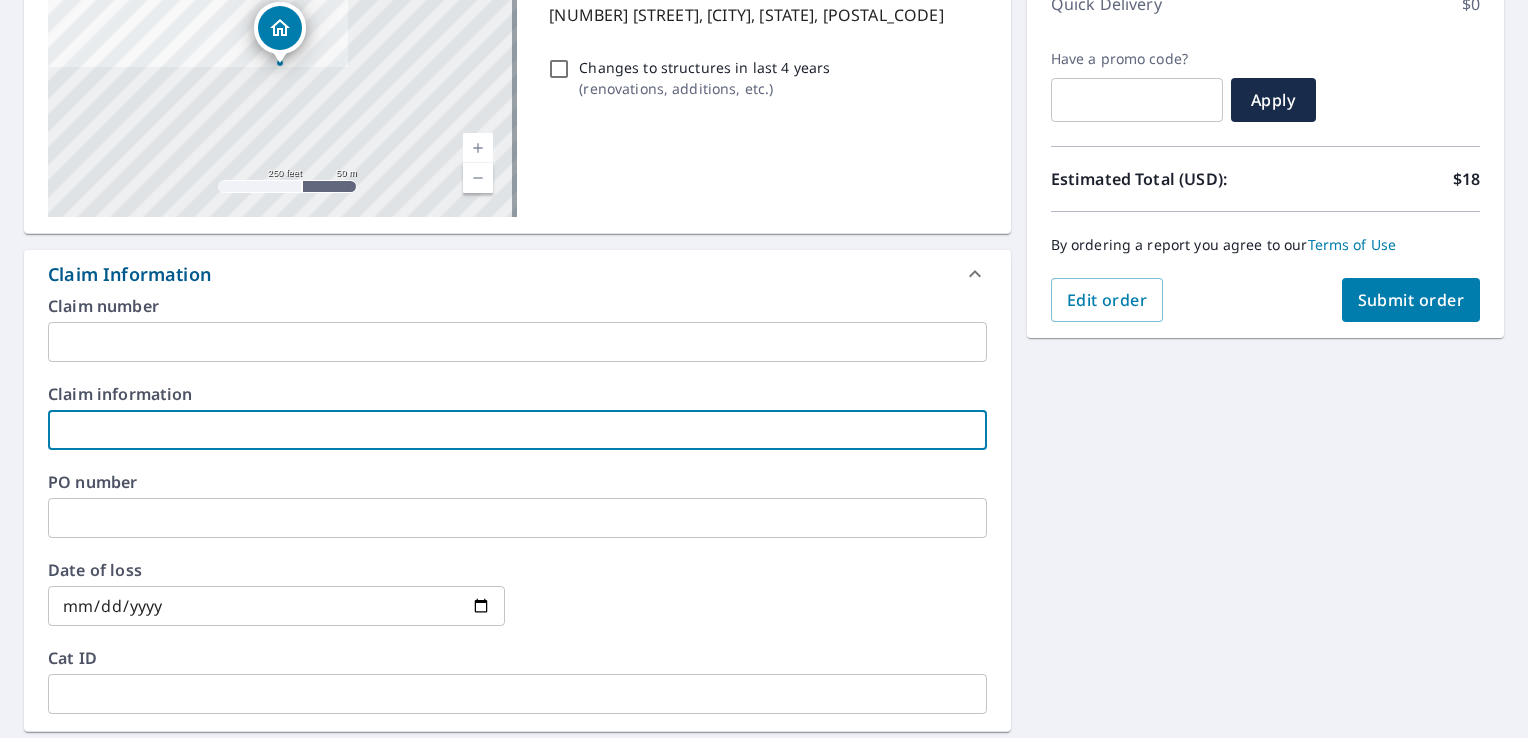 type on "Tim Cocco Roofing" 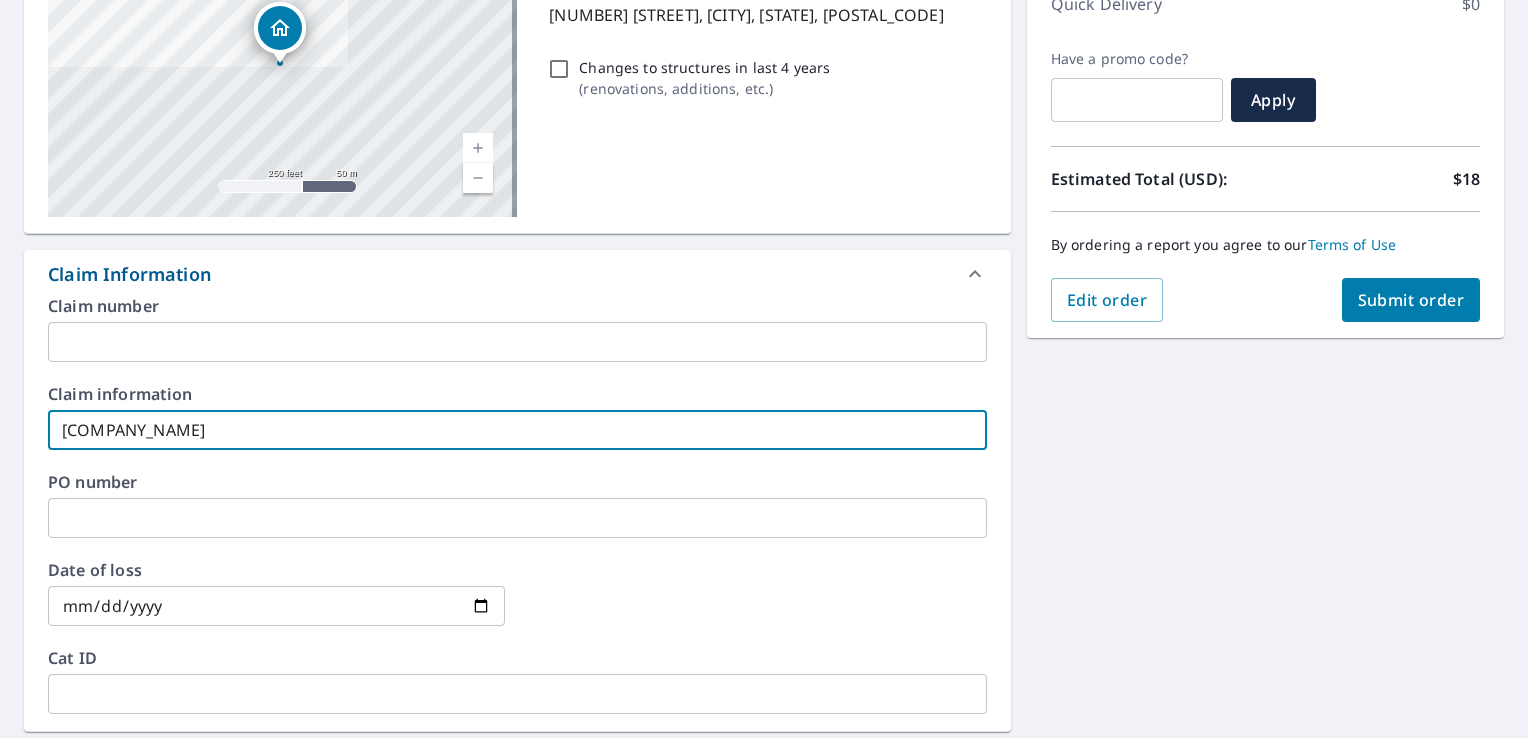 click on "Submit order" at bounding box center (1411, 300) 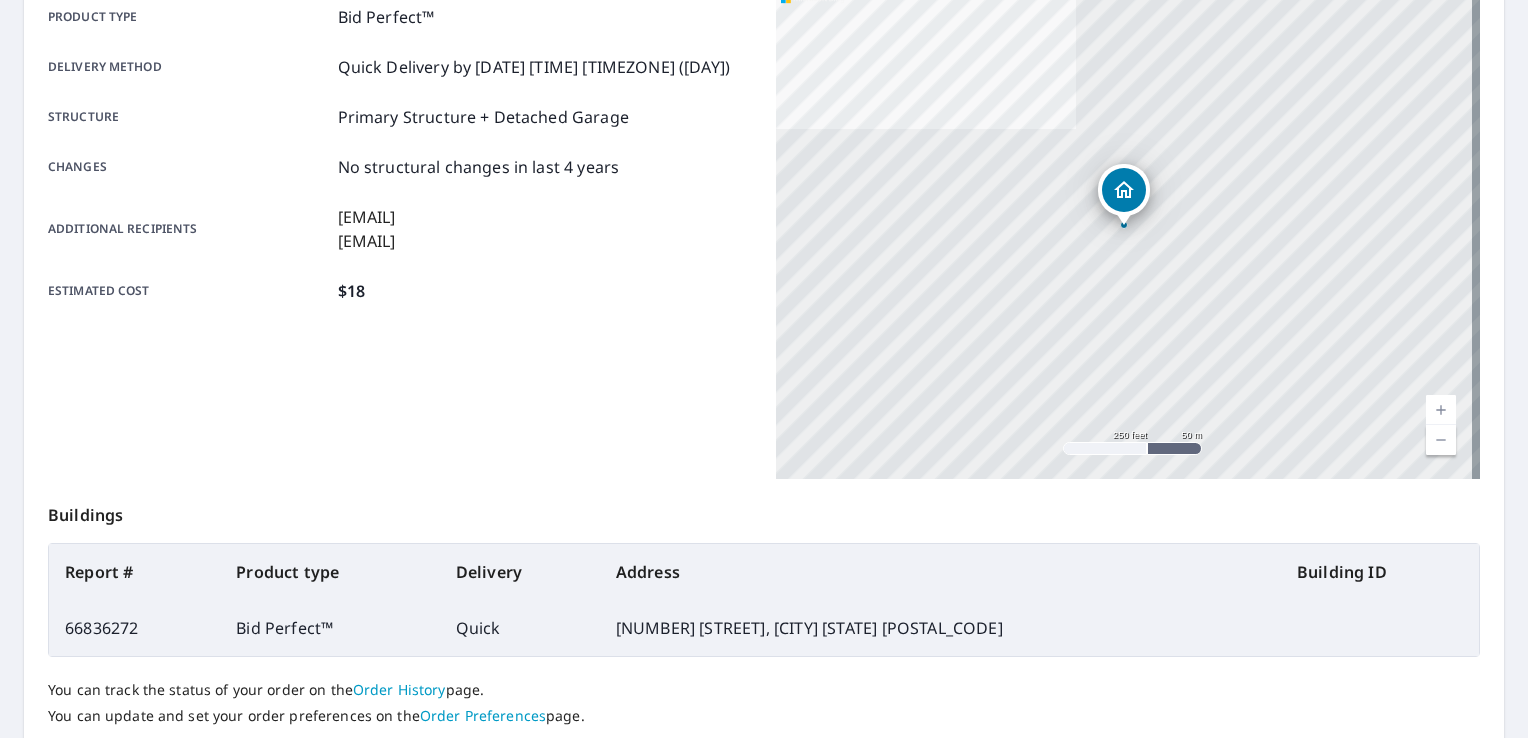 scroll, scrollTop: 0, scrollLeft: 0, axis: both 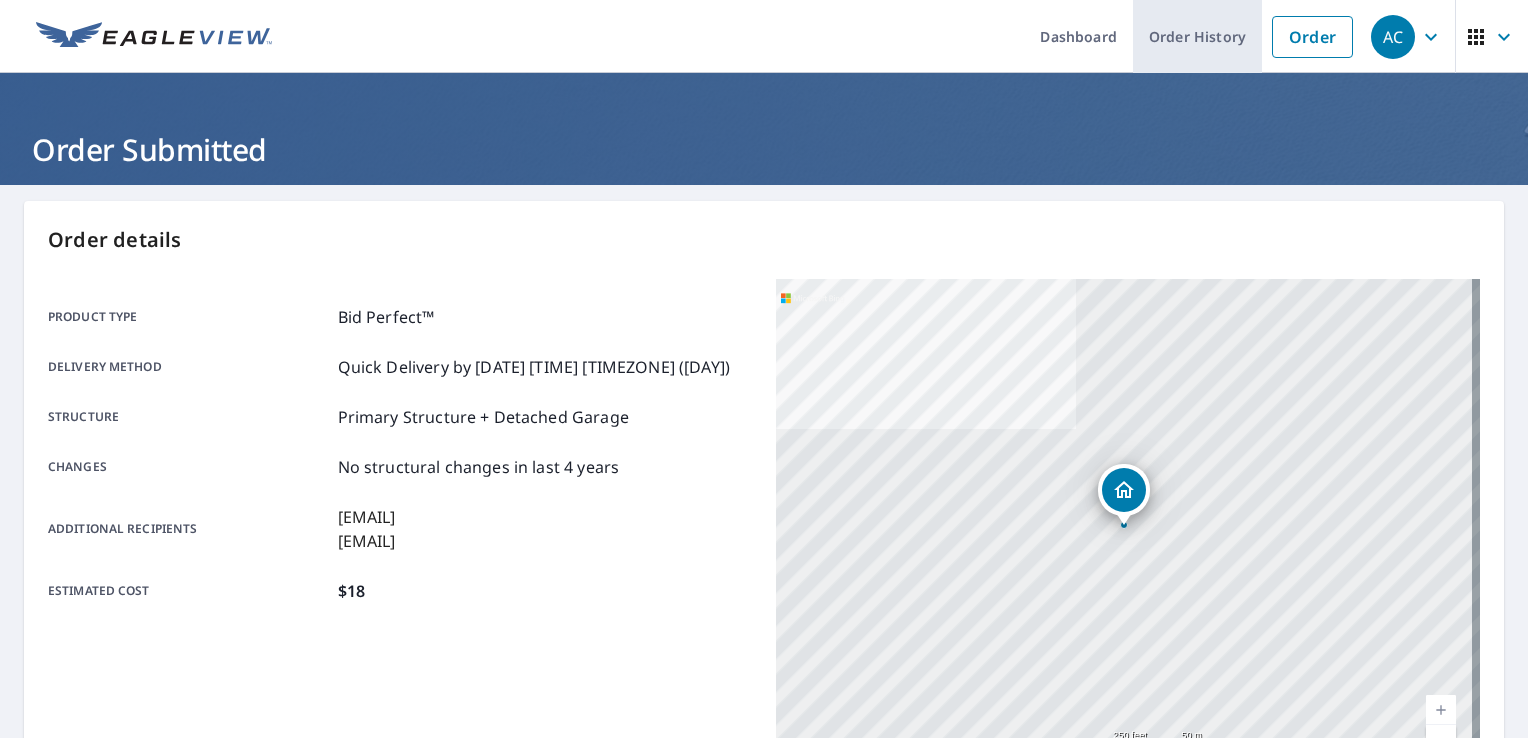 click on "Order History" at bounding box center (1197, 36) 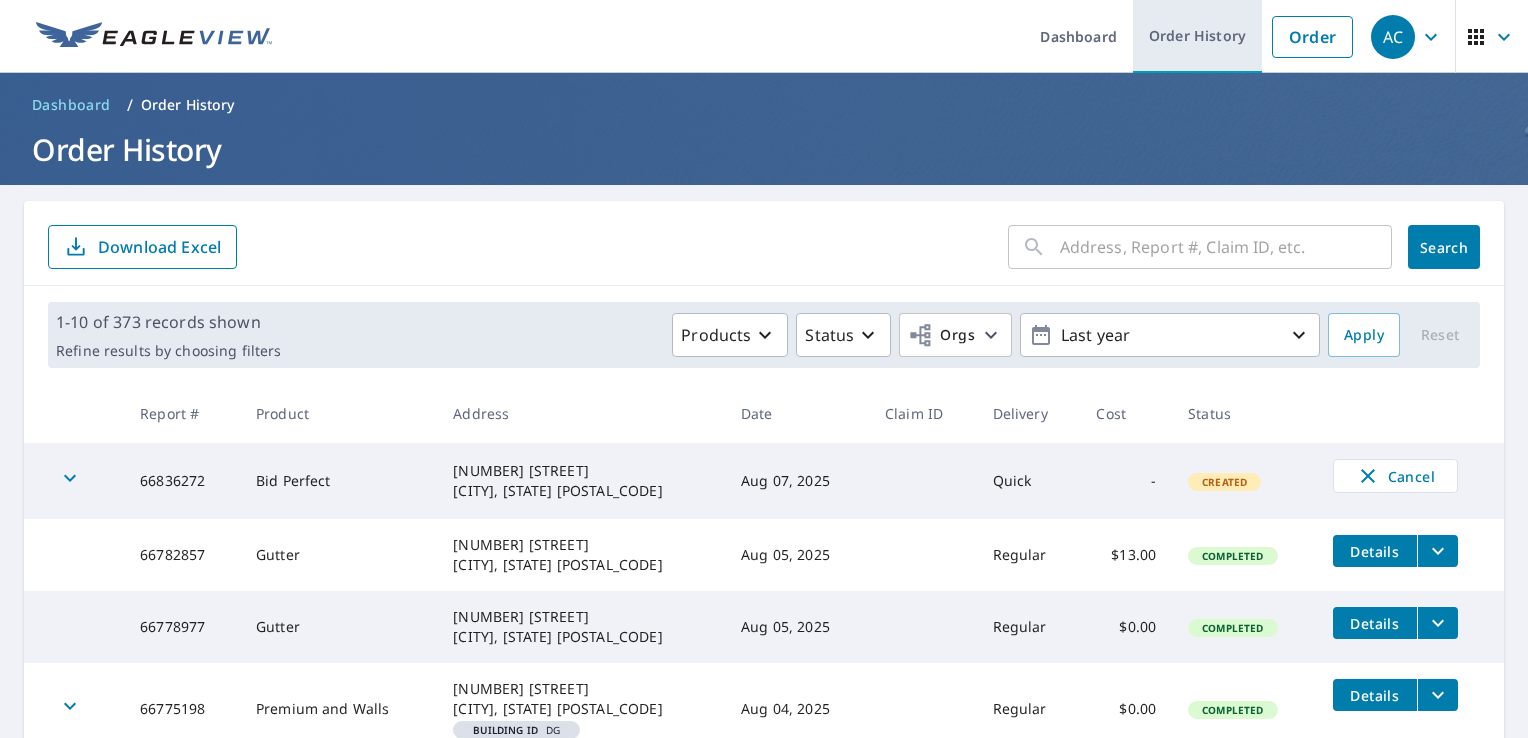 click on "Order History" at bounding box center (1197, 36) 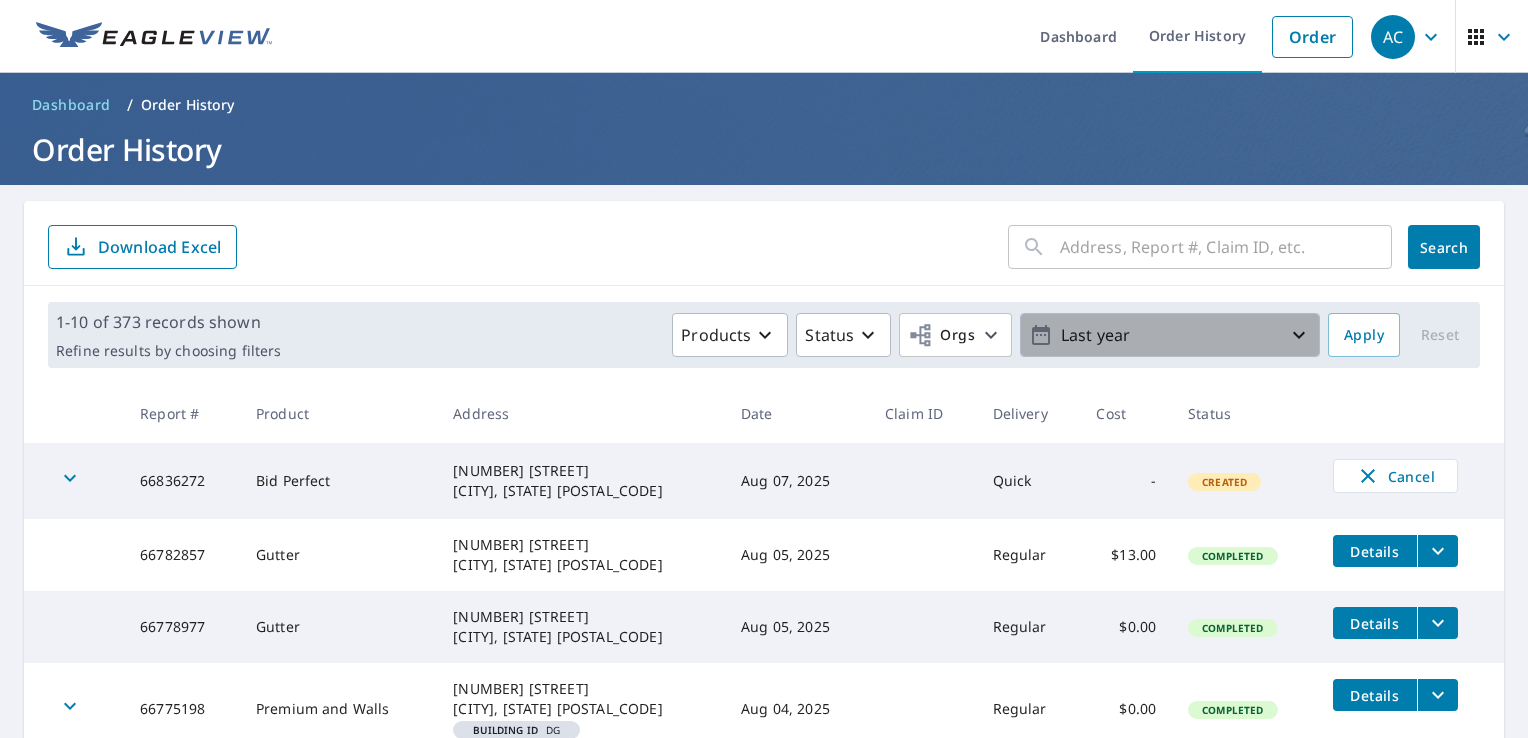 click 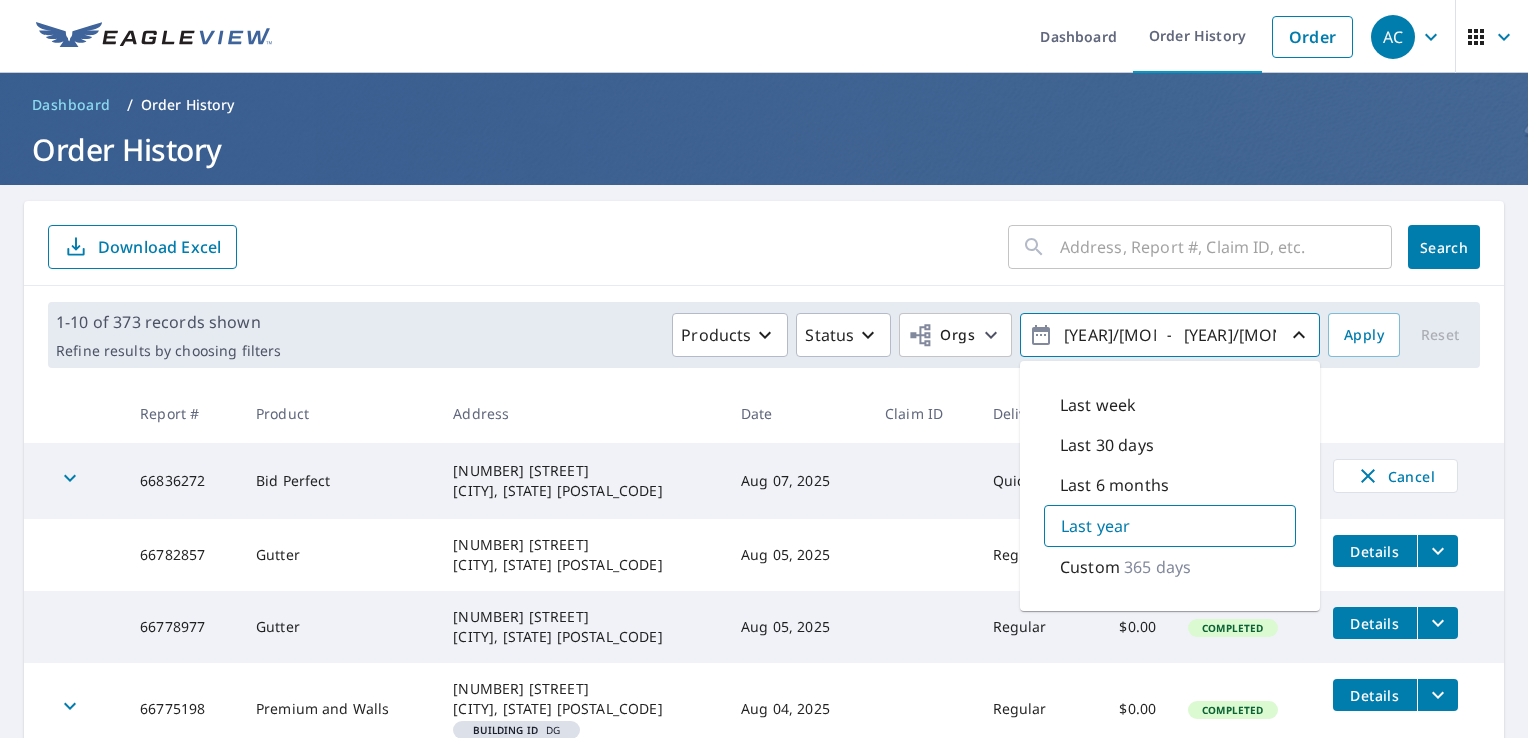 click on "Last year" at bounding box center [1095, 526] 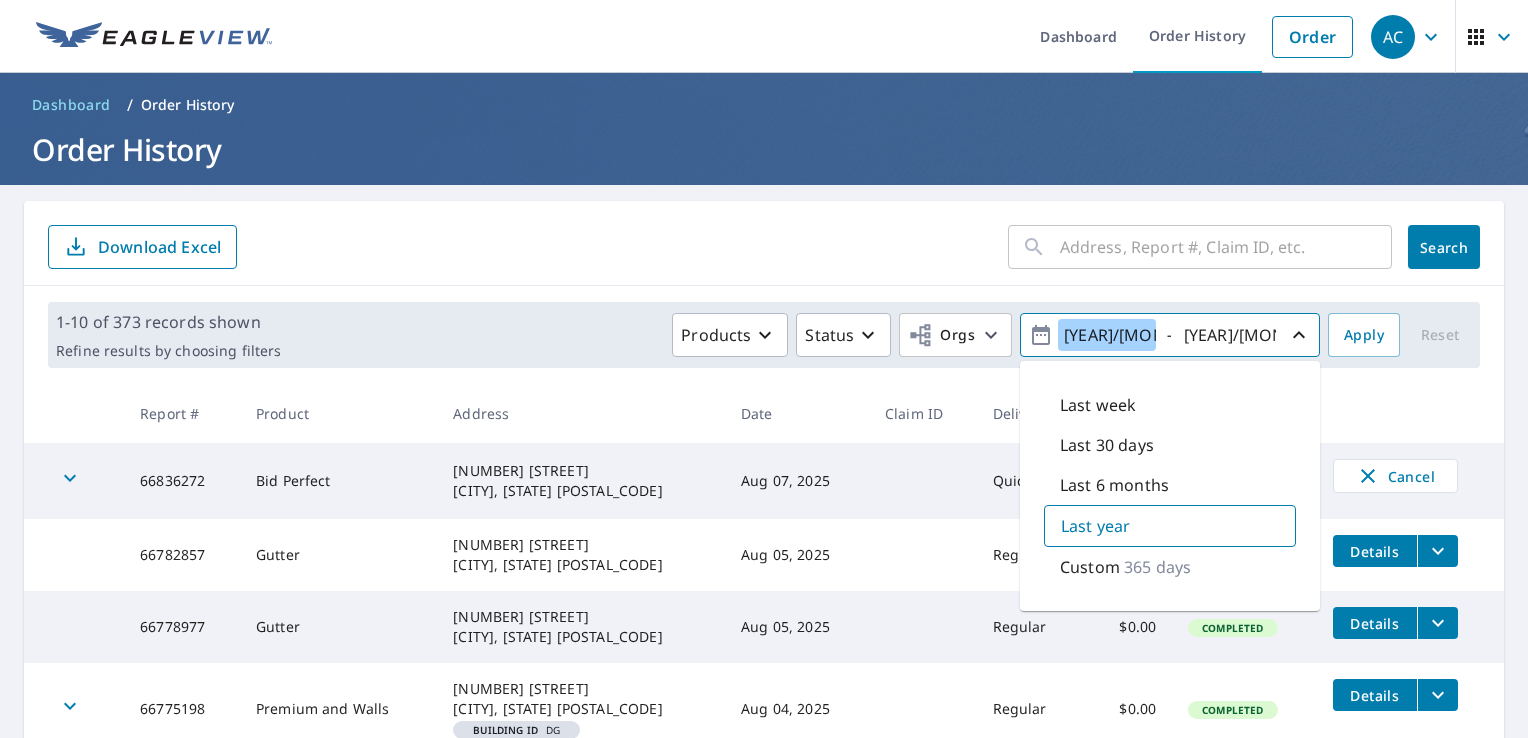 drag, startPoint x: 1112, startPoint y: 333, endPoint x: 1101, endPoint y: 334, distance: 11.045361 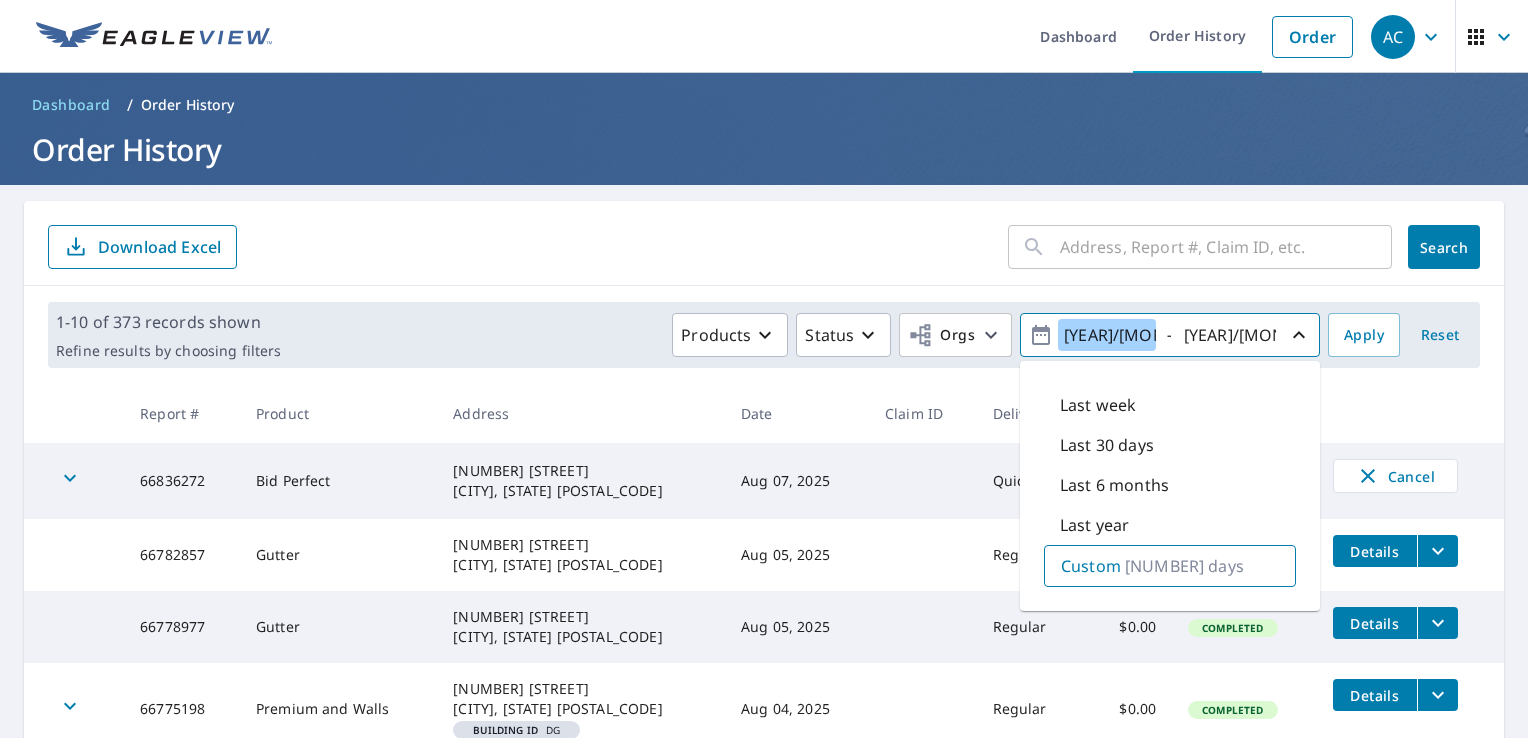 type on "2024/07/07" 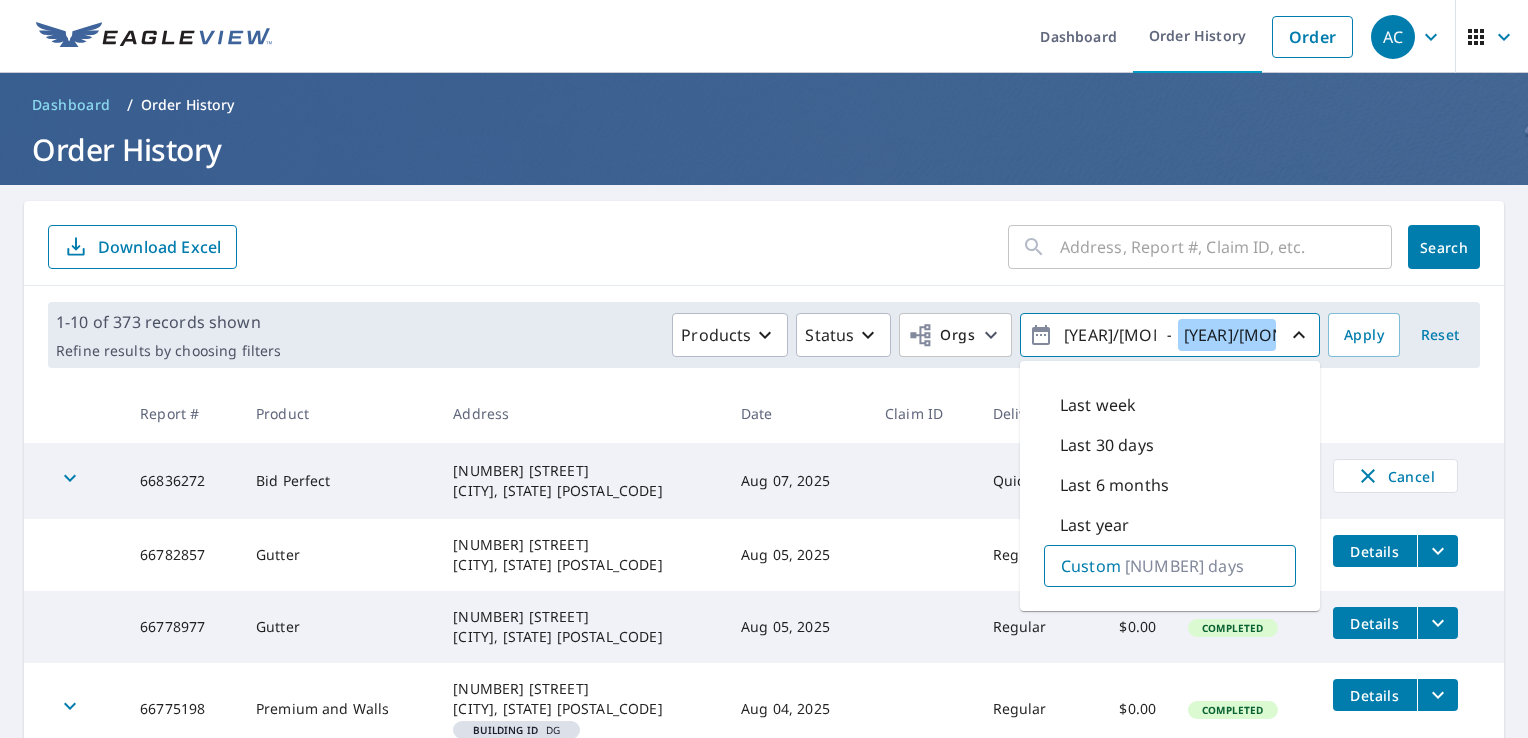 click on "2025/08/07" at bounding box center (1227, 335) 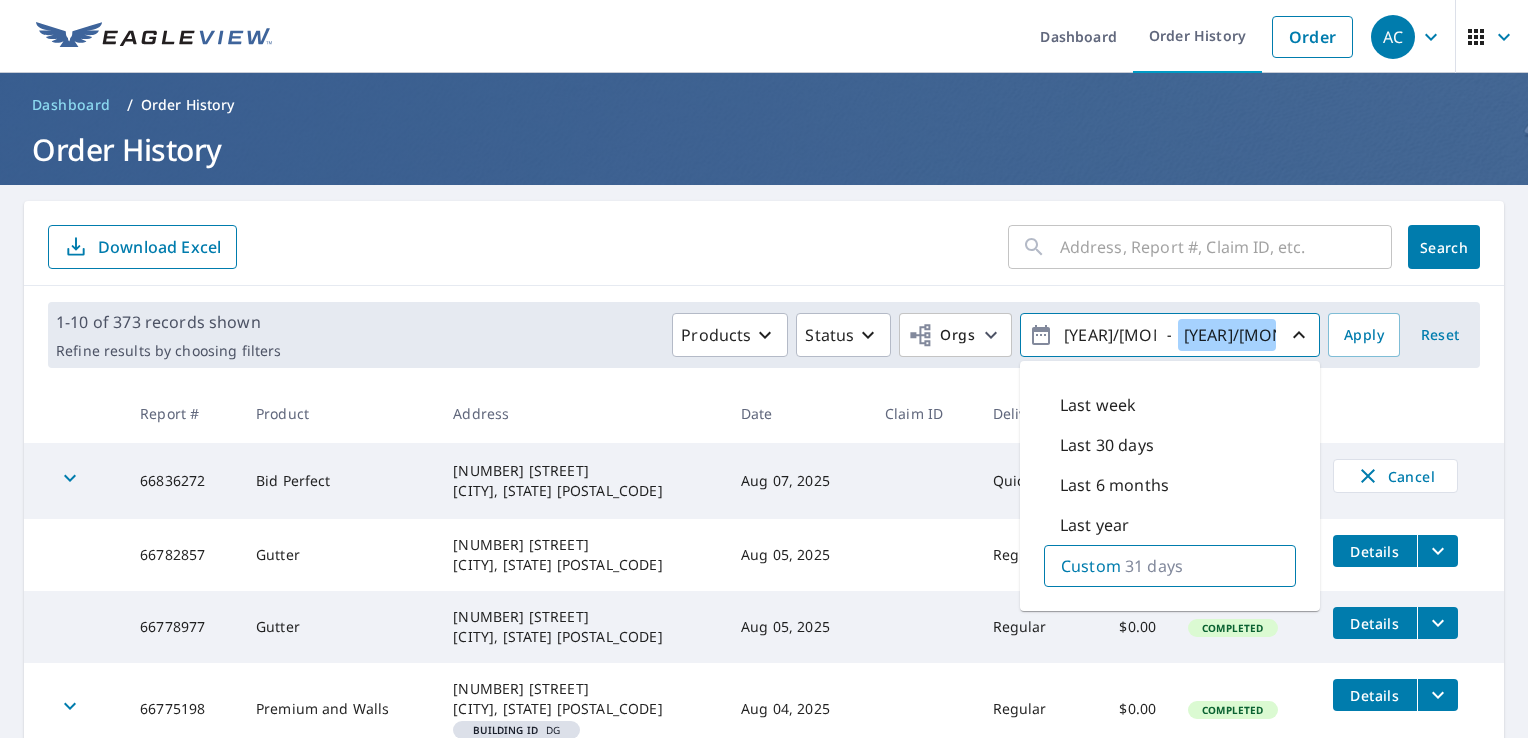 type on "2024/08/07" 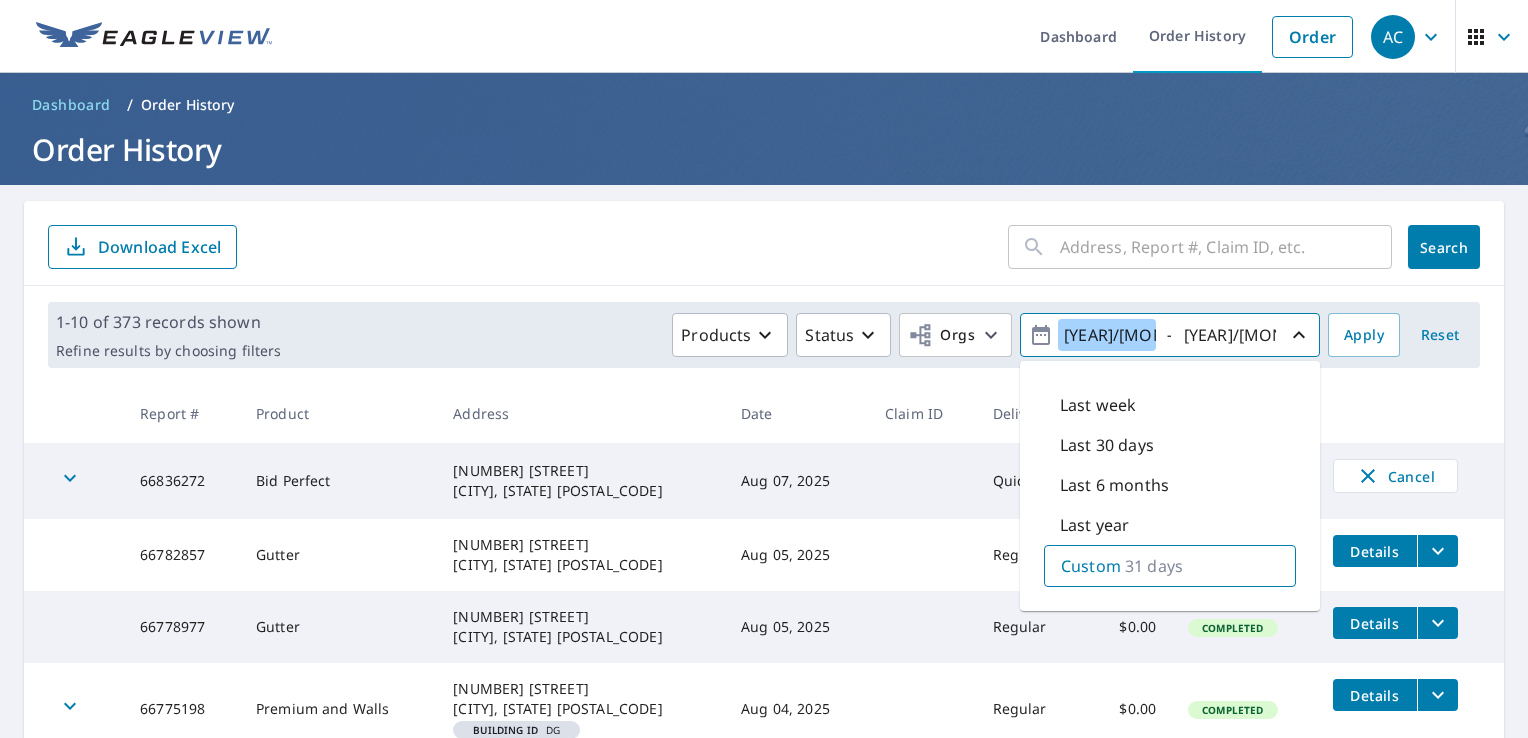 click on "2024/07/07" at bounding box center [1107, 335] 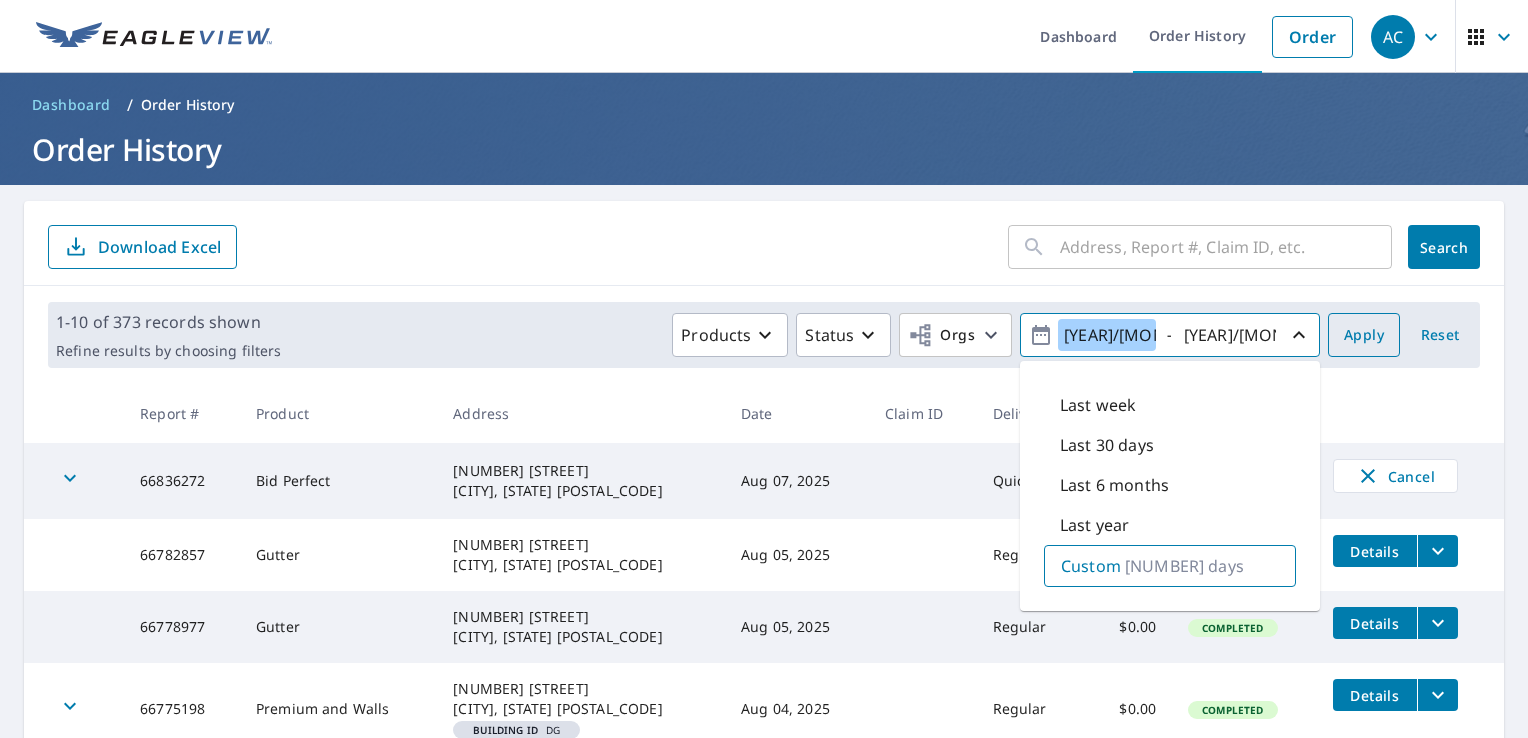 type on "2024/07/01" 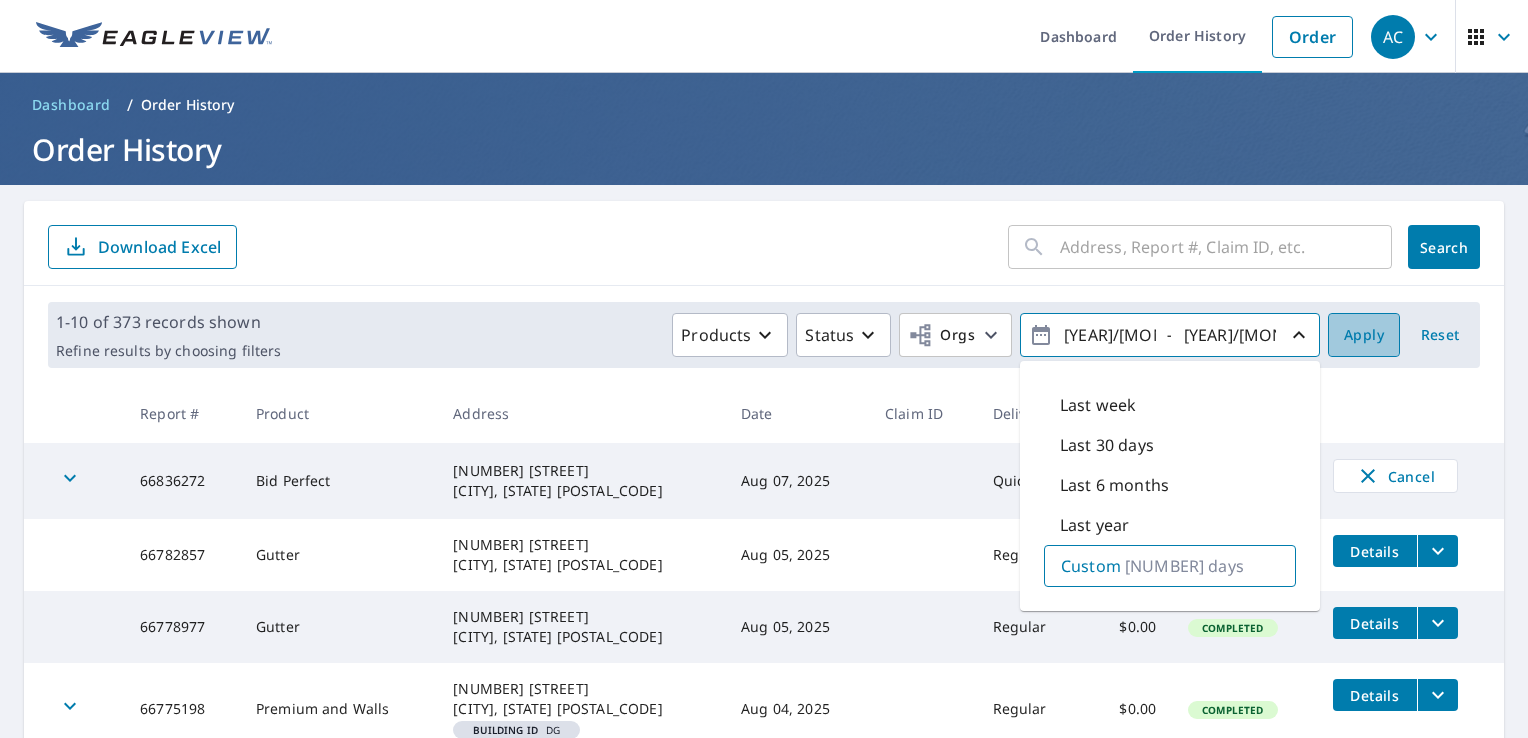 click on "Apply" at bounding box center [1364, 335] 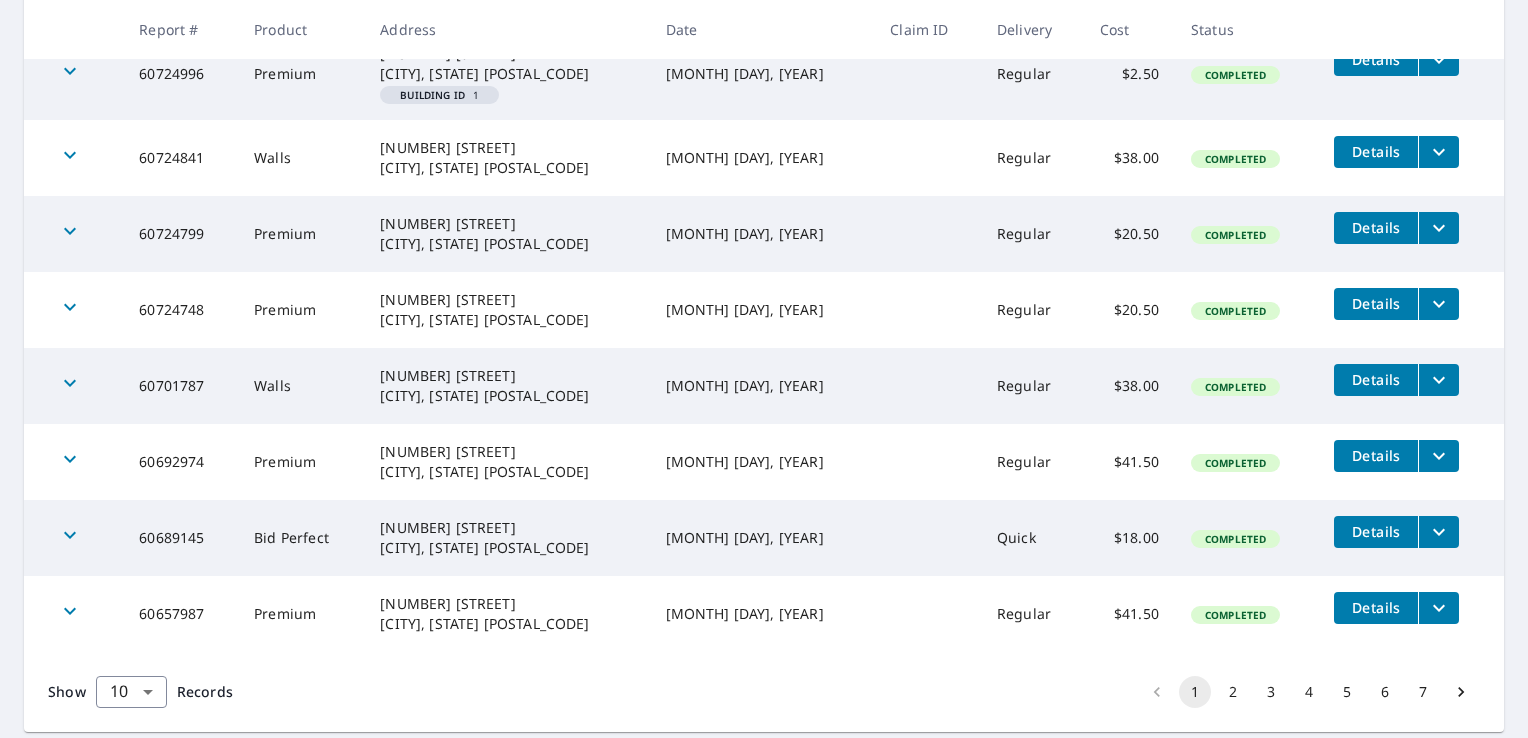 scroll, scrollTop: 660, scrollLeft: 0, axis: vertical 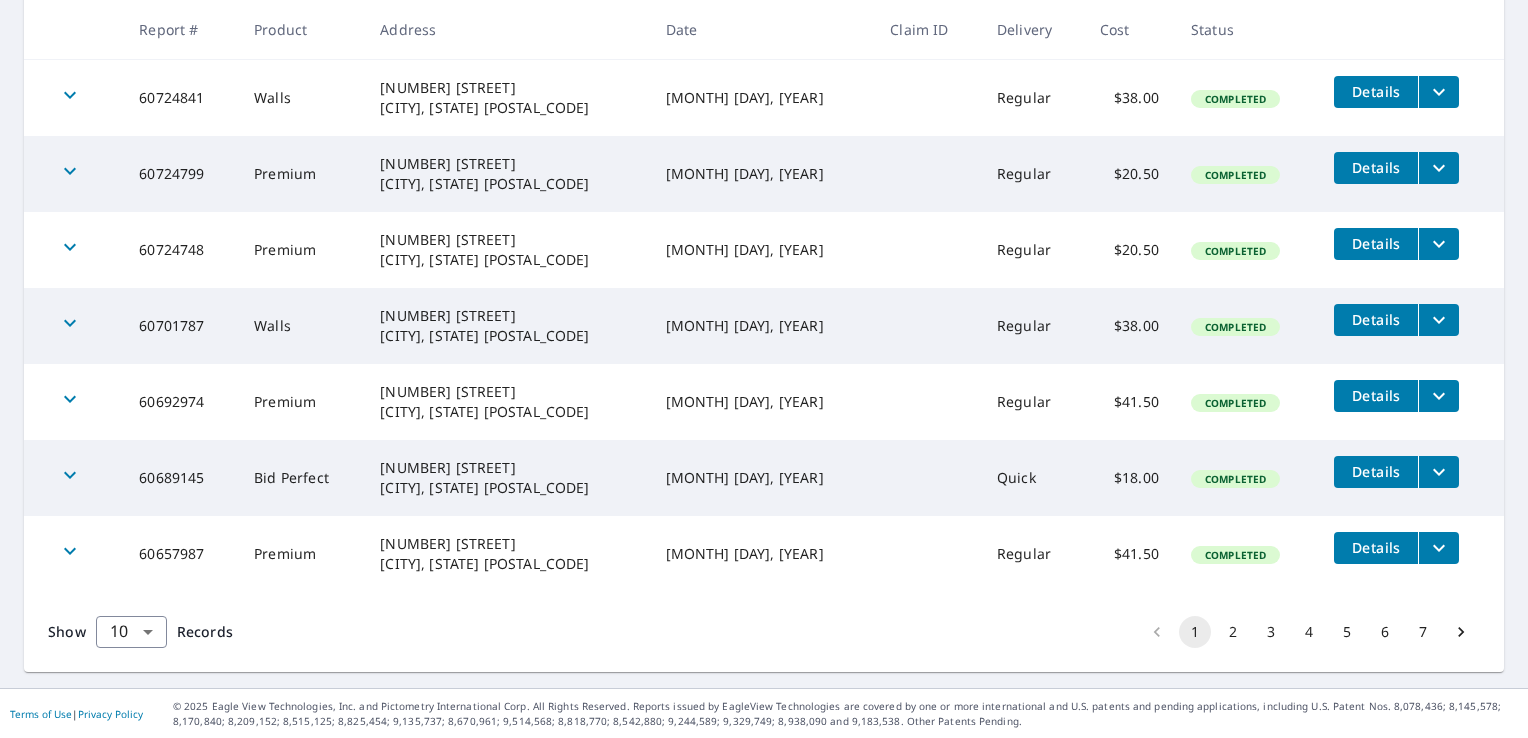 click on "2" at bounding box center (1233, 632) 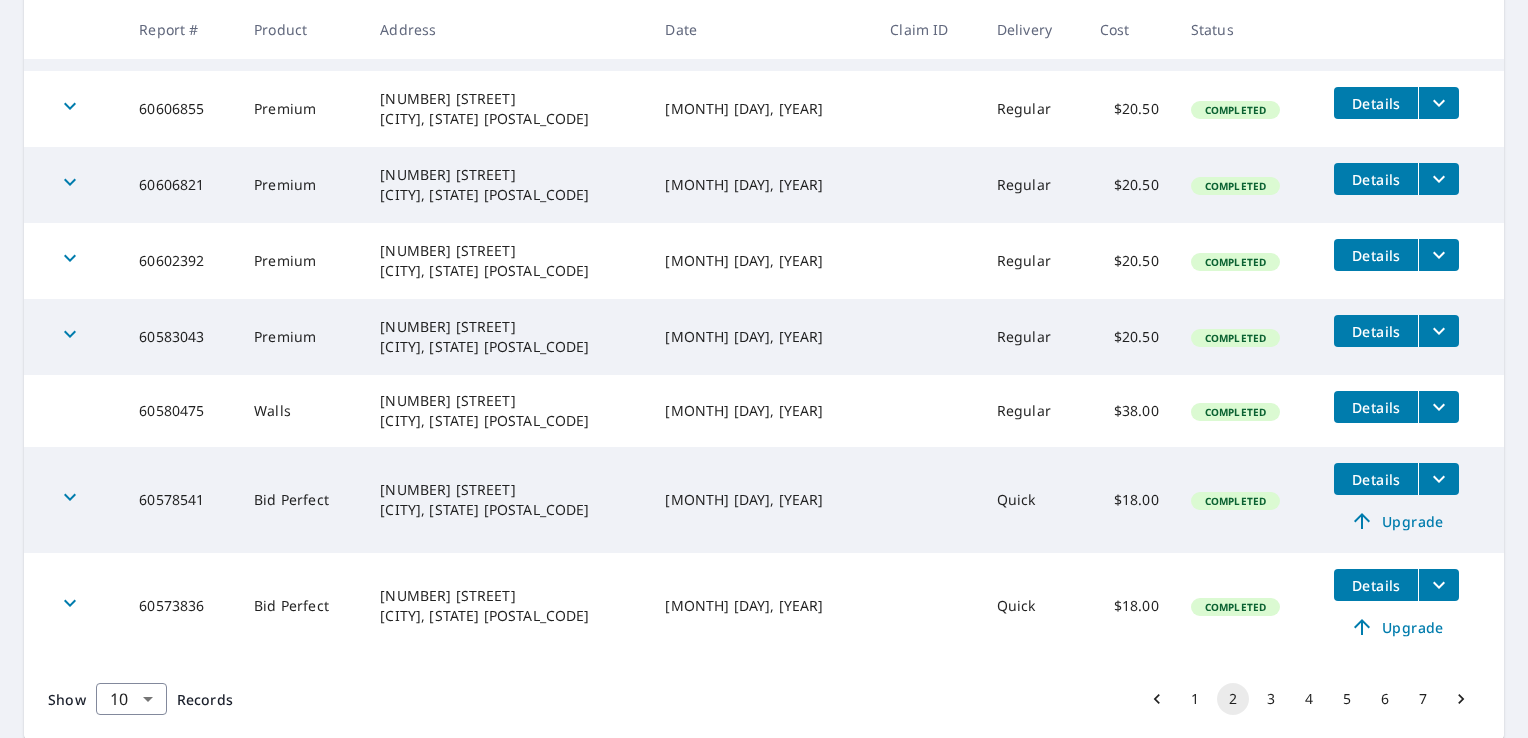 scroll, scrollTop: 667, scrollLeft: 0, axis: vertical 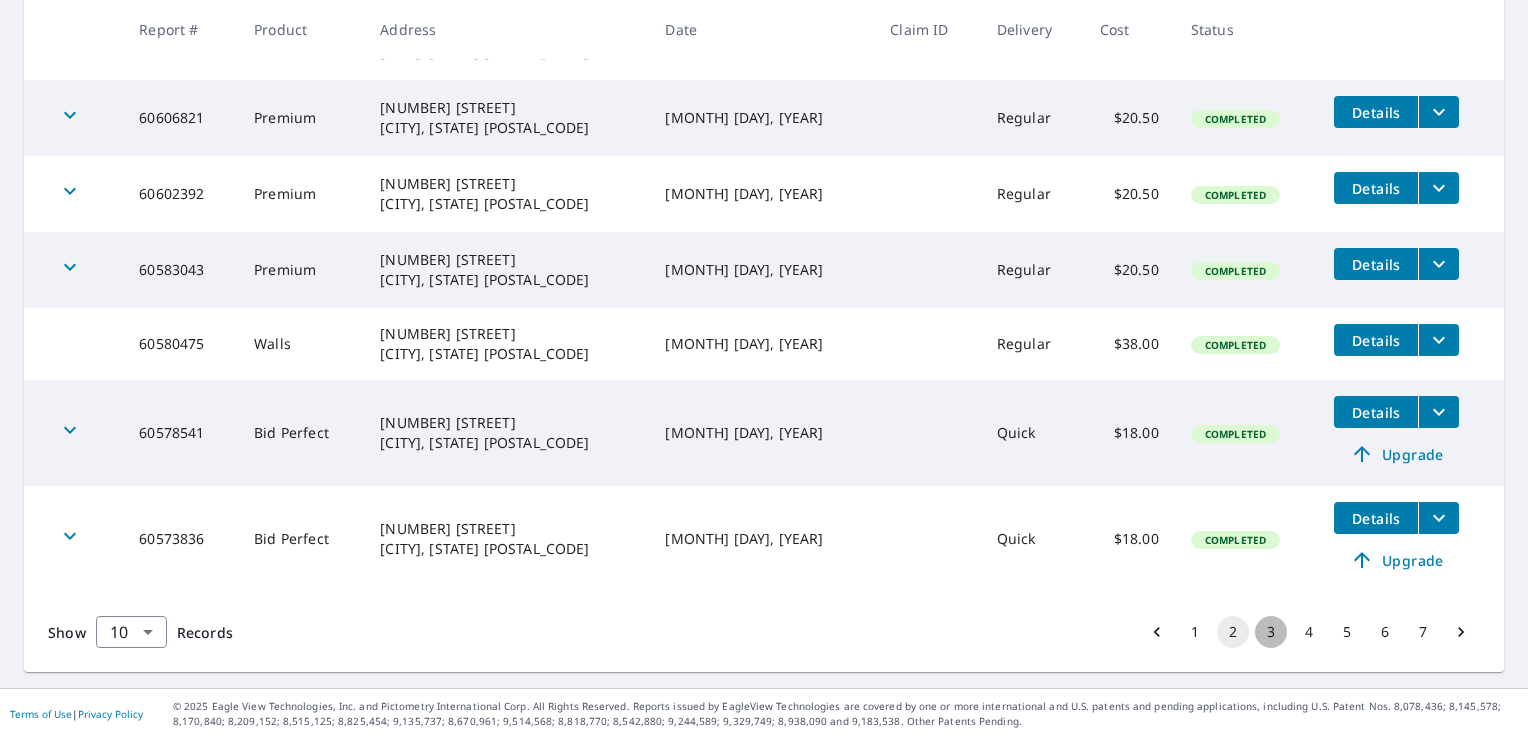 click on "3" at bounding box center [1271, 632] 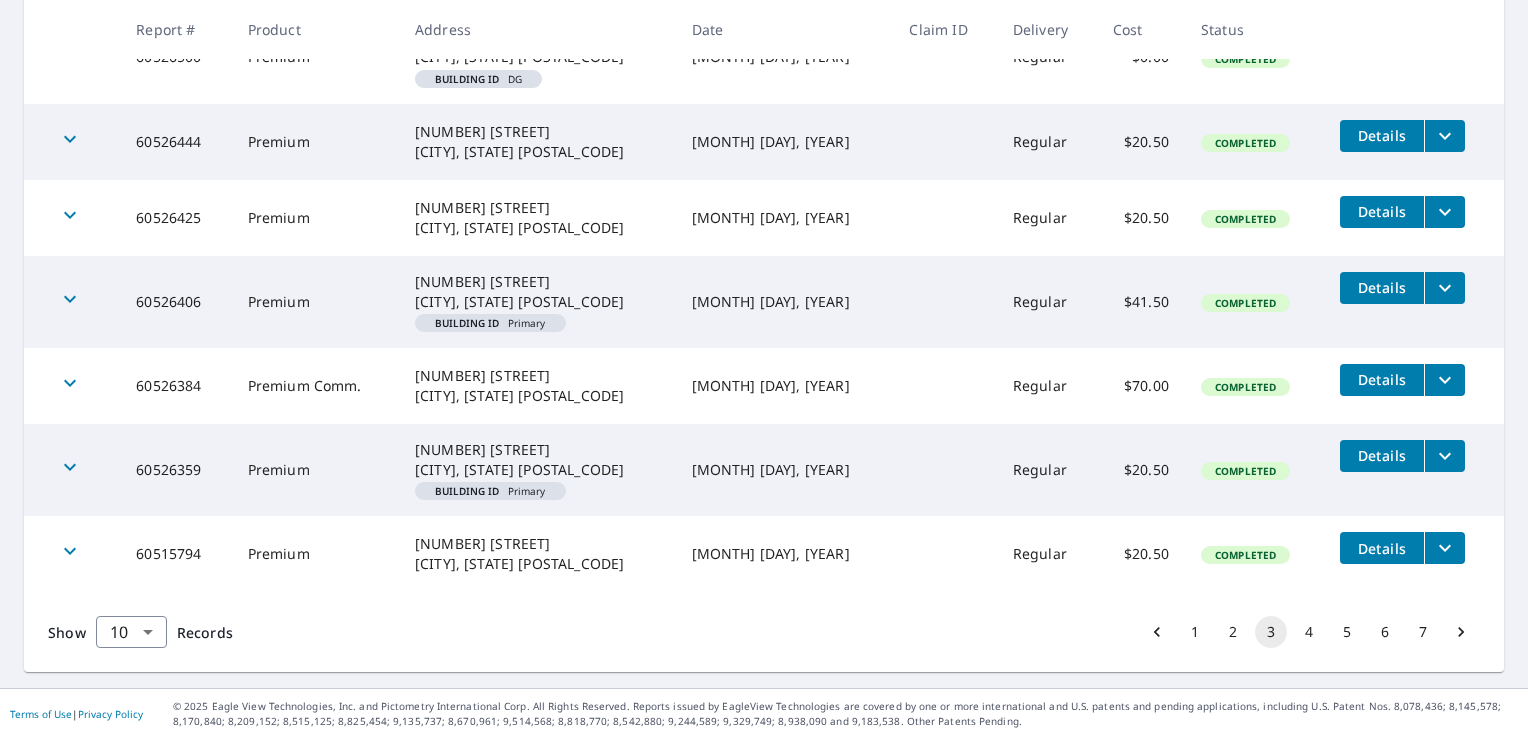 scroll, scrollTop: 0, scrollLeft: 0, axis: both 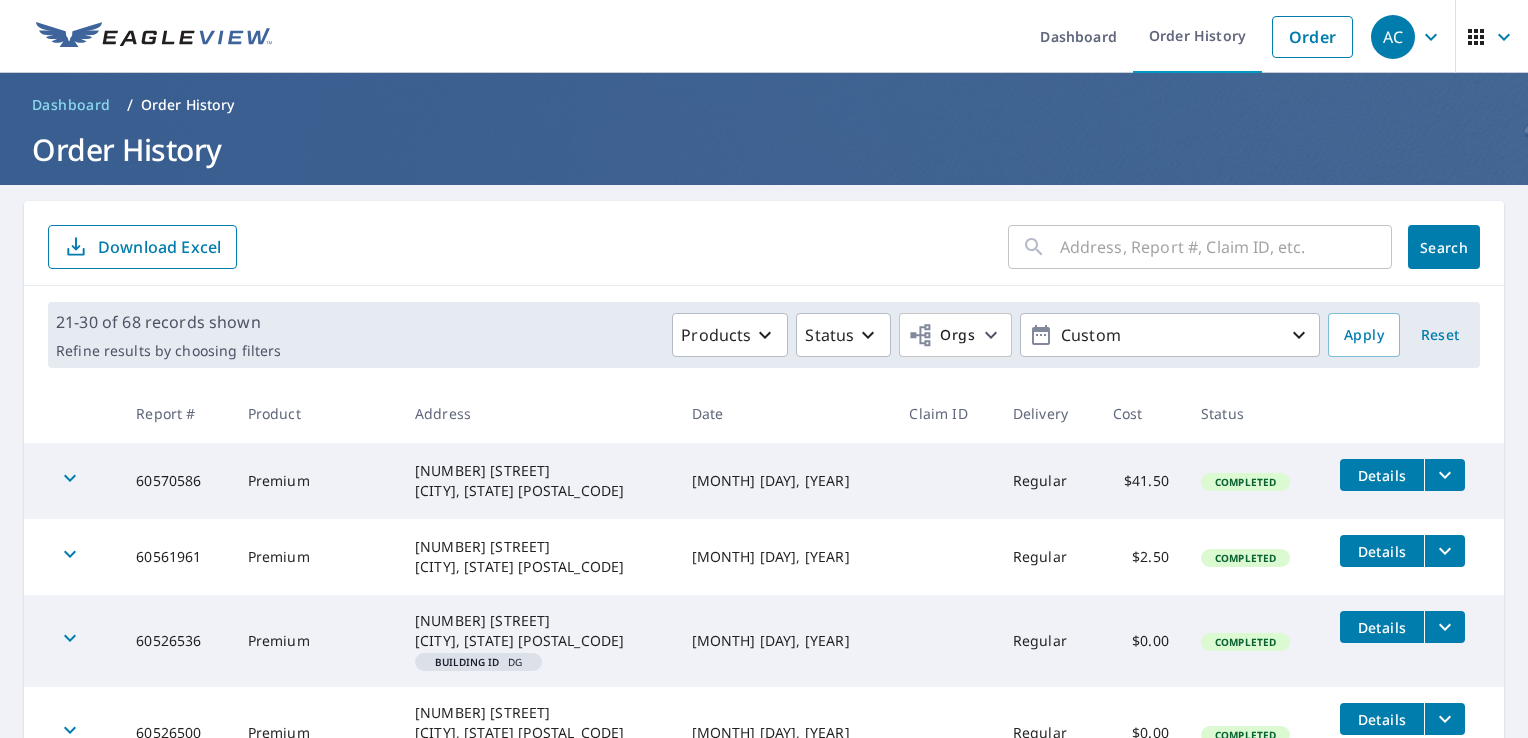 click at bounding box center [1226, 247] 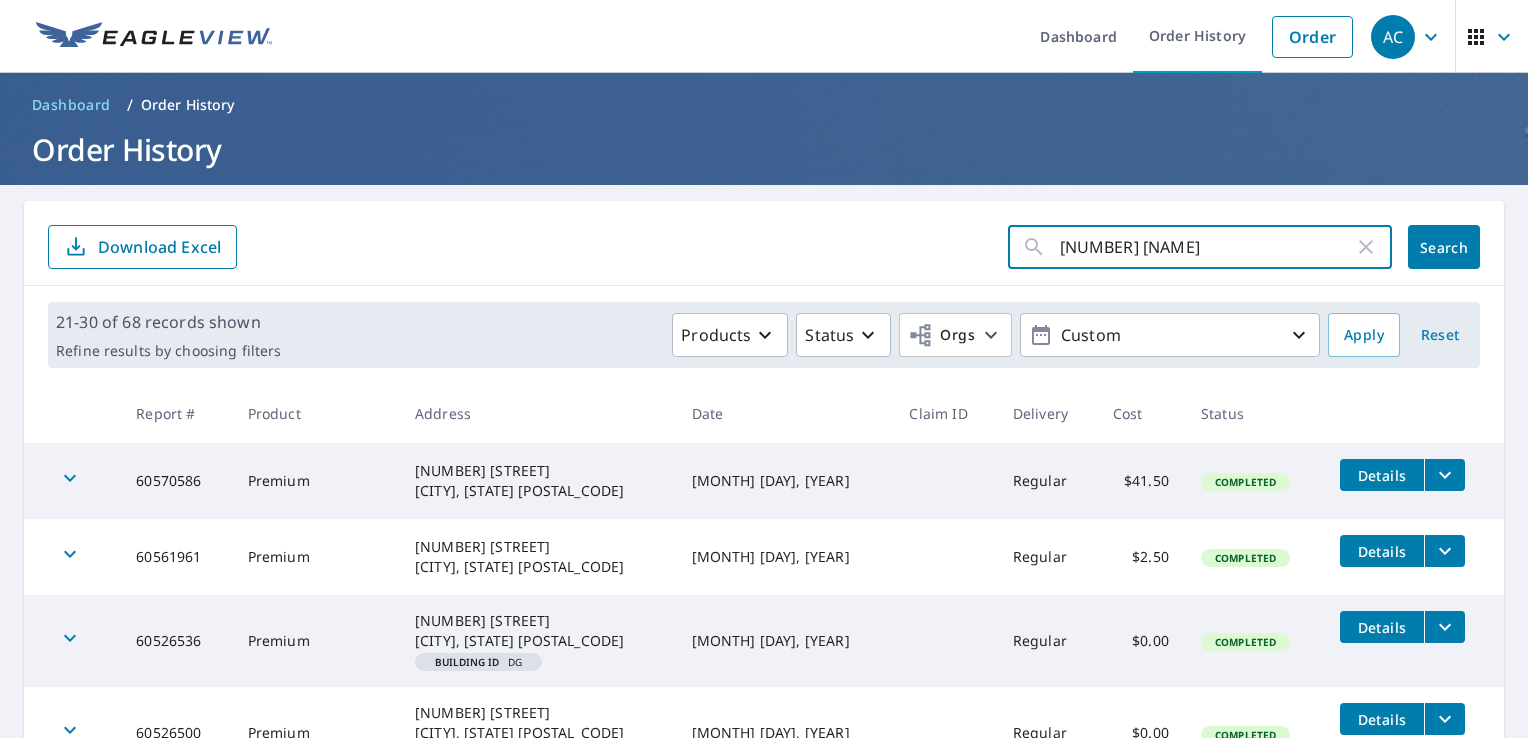 drag, startPoint x: 1137, startPoint y: 249, endPoint x: 1155, endPoint y: 253, distance: 18.439089 